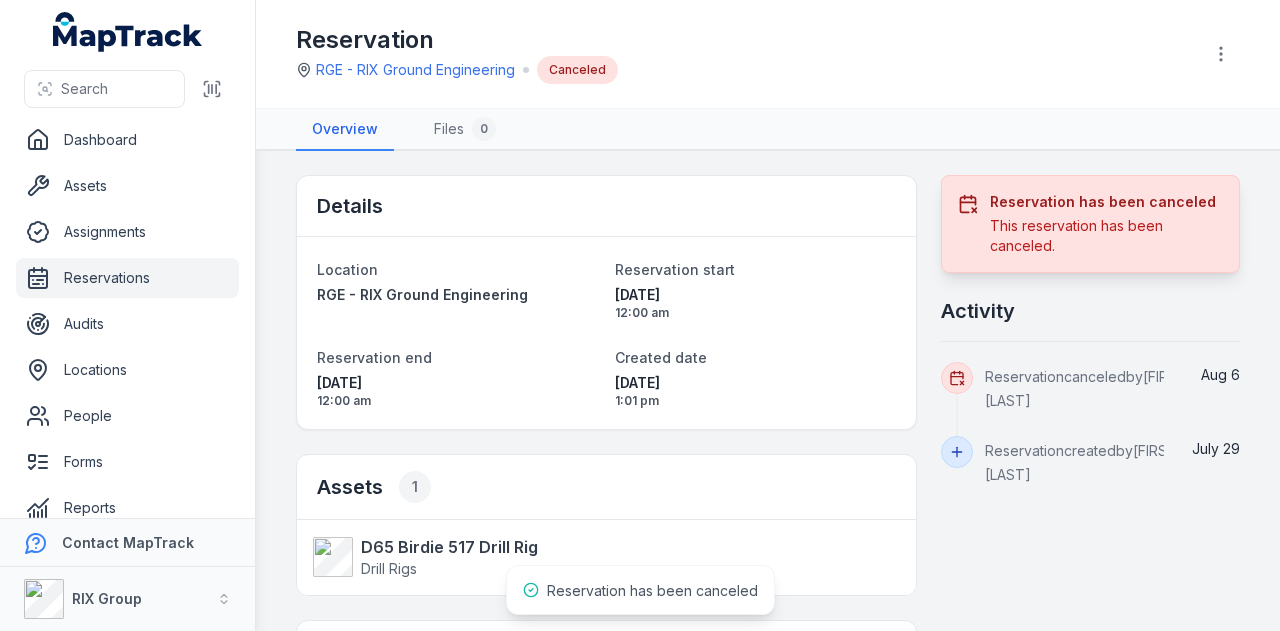 scroll, scrollTop: 0, scrollLeft: 0, axis: both 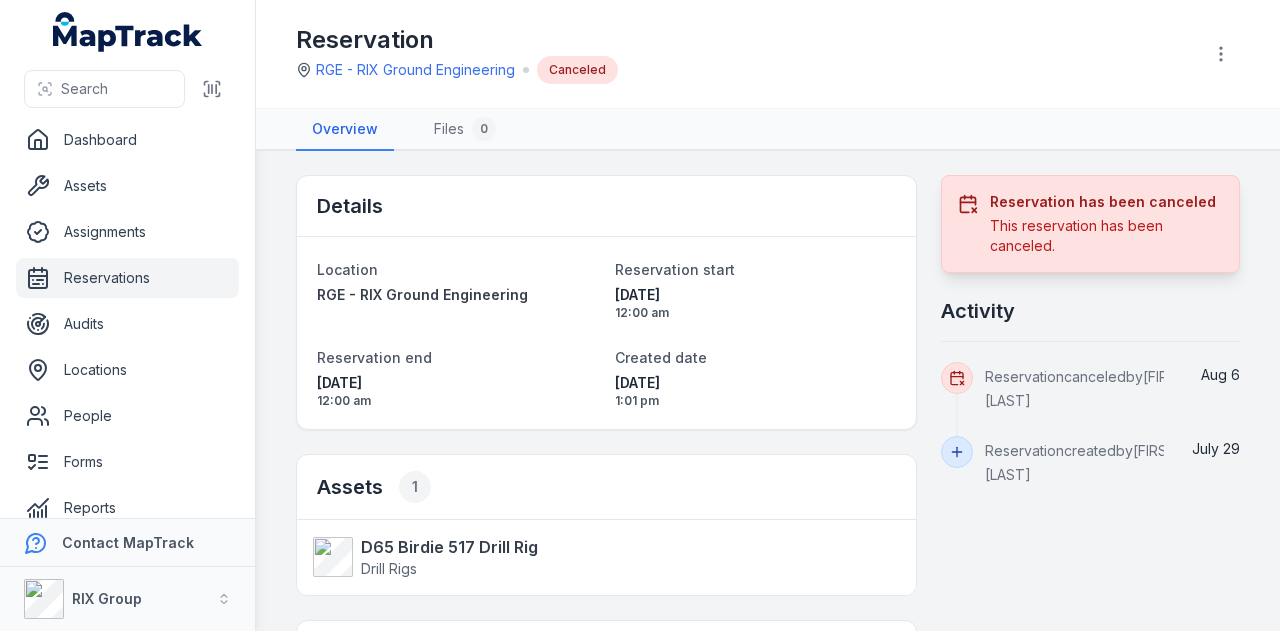click on "Reservations" at bounding box center [127, 278] 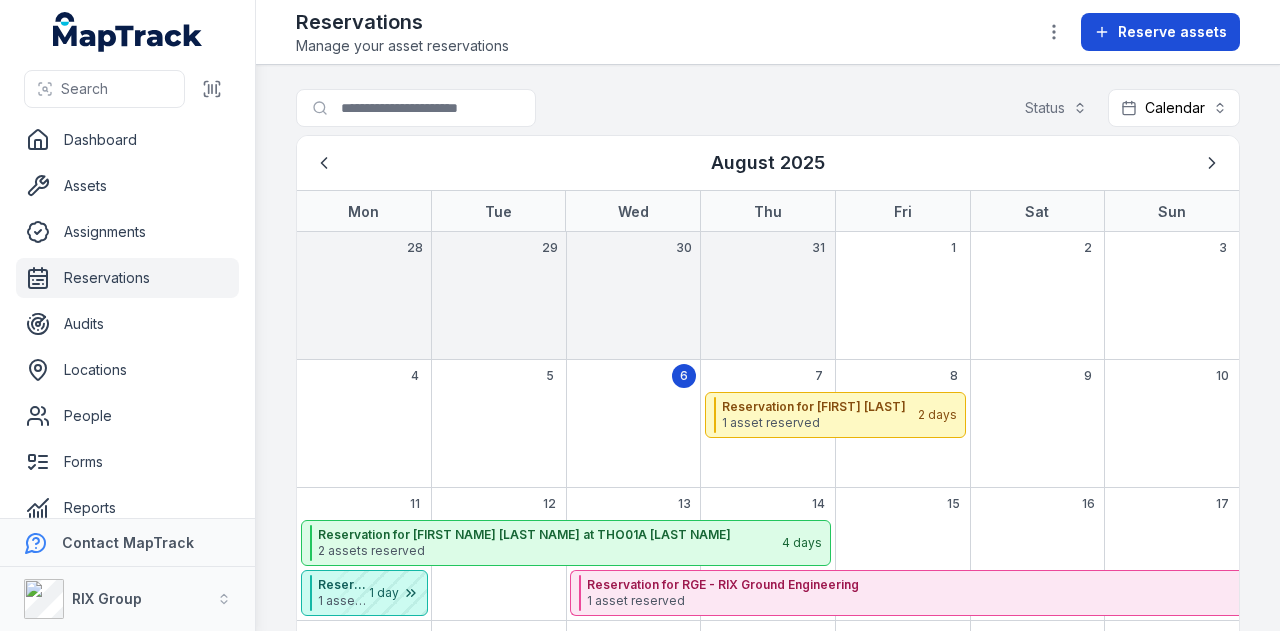 click on "Reserve assets" at bounding box center (1172, 32) 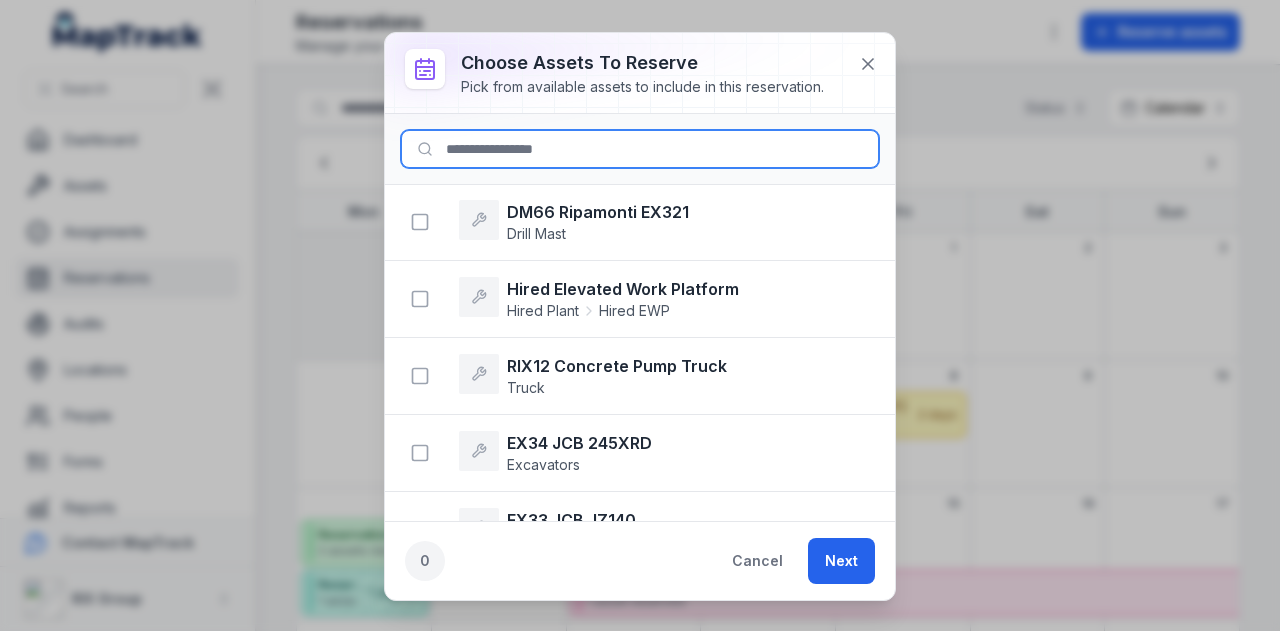 click at bounding box center [640, 149] 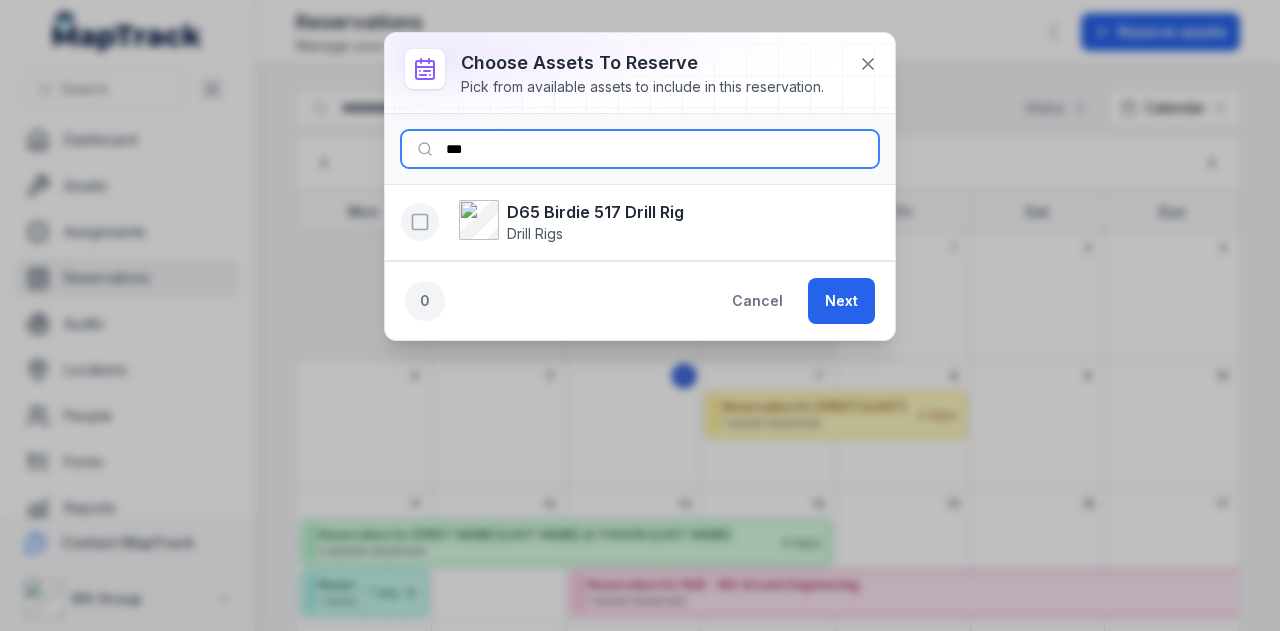 type on "***" 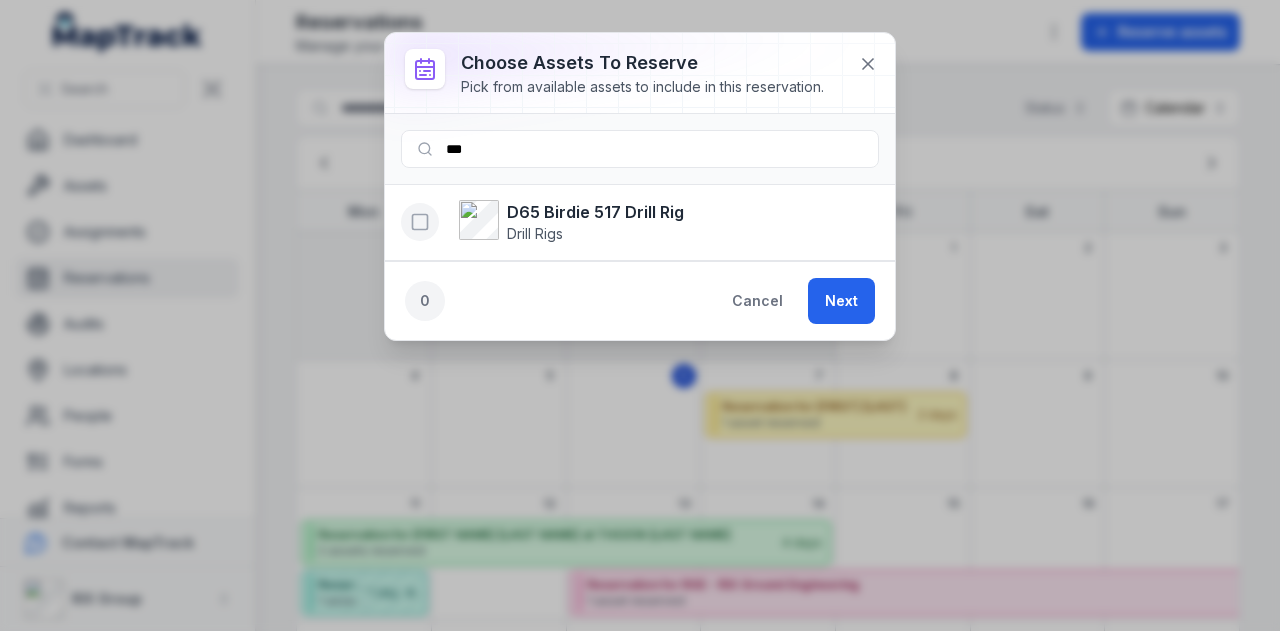 click 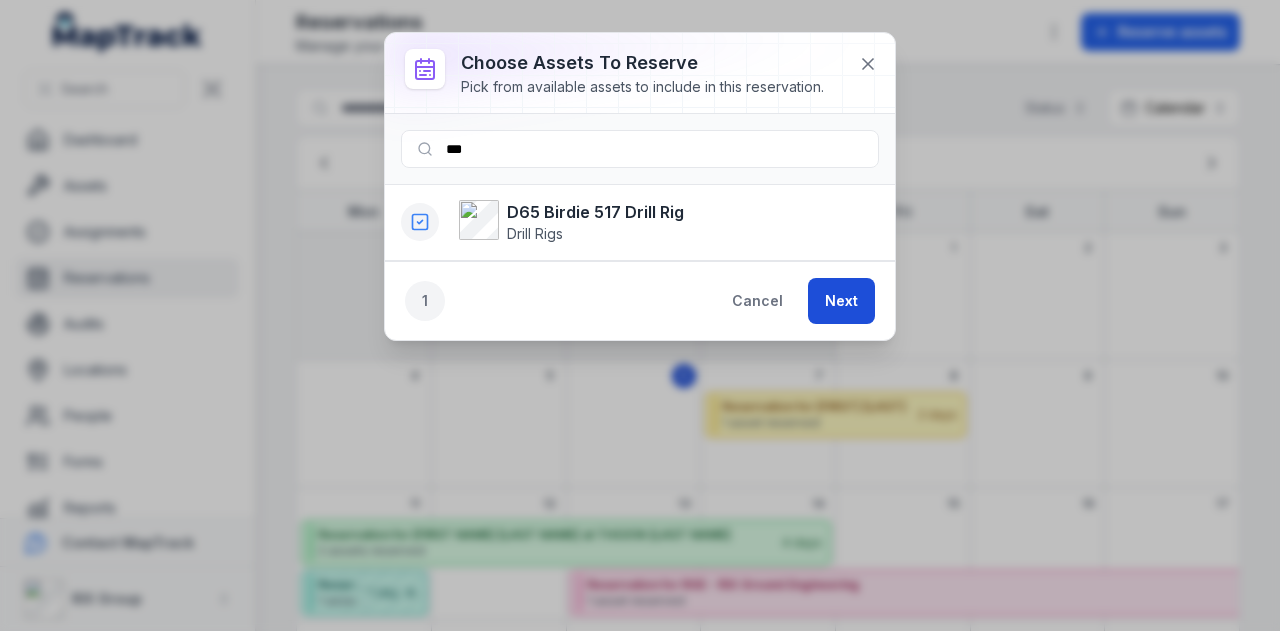 click on "Next" at bounding box center [841, 301] 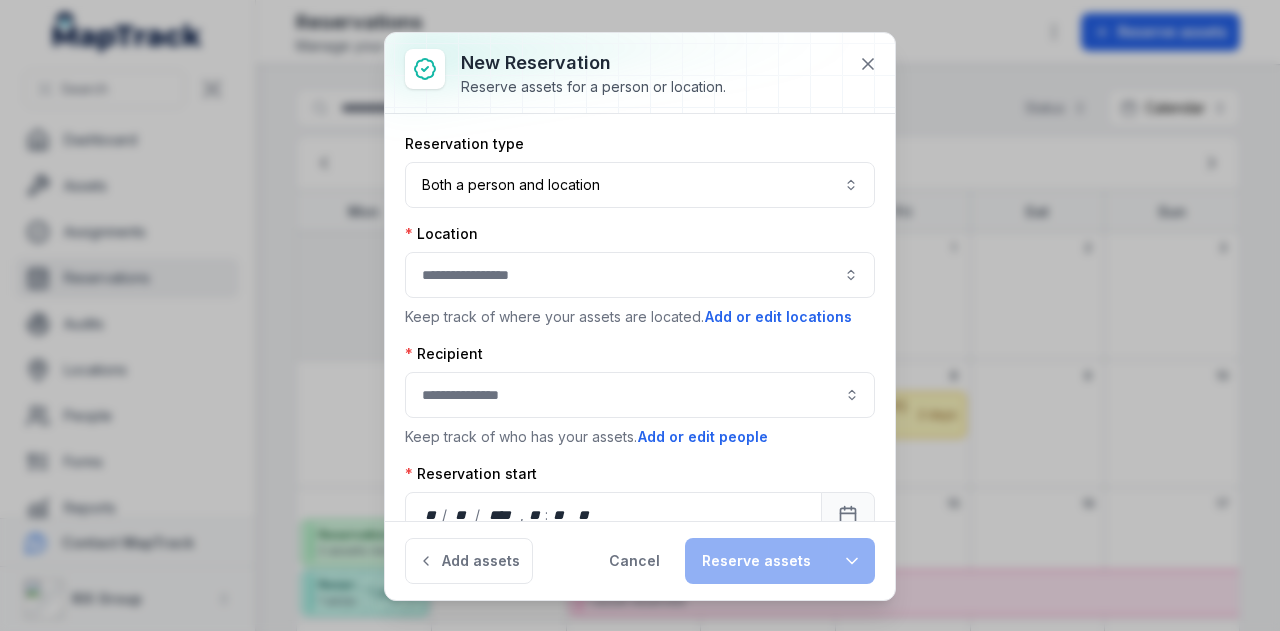 click at bounding box center (640, 275) 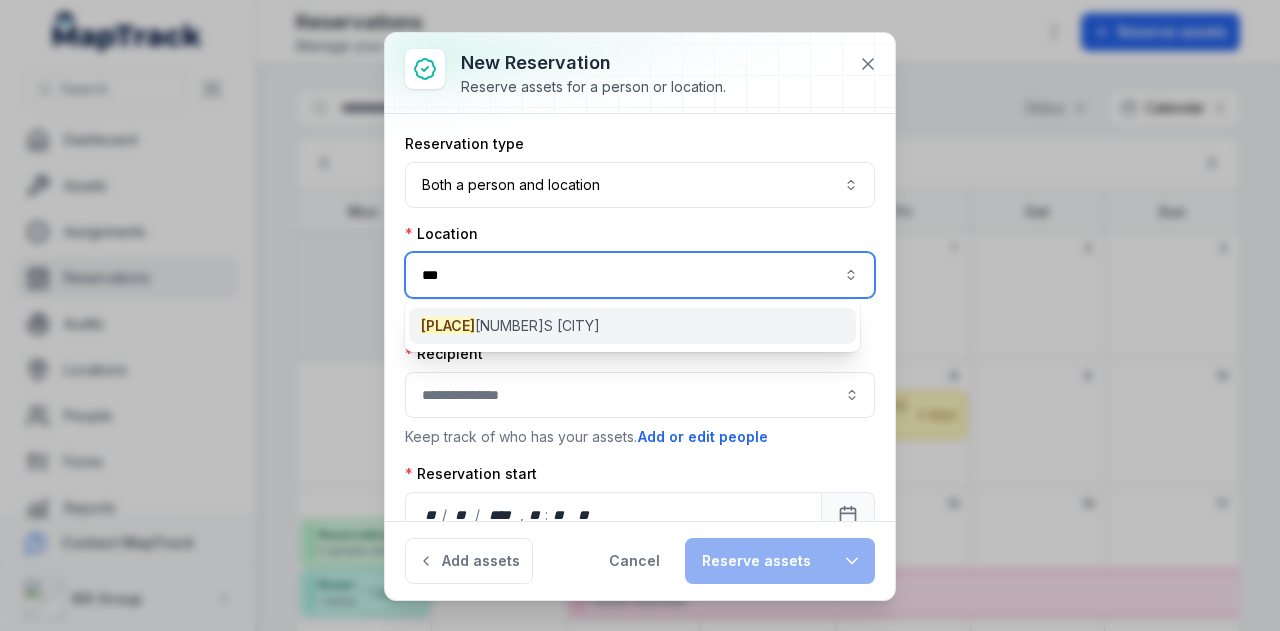 type on "***" 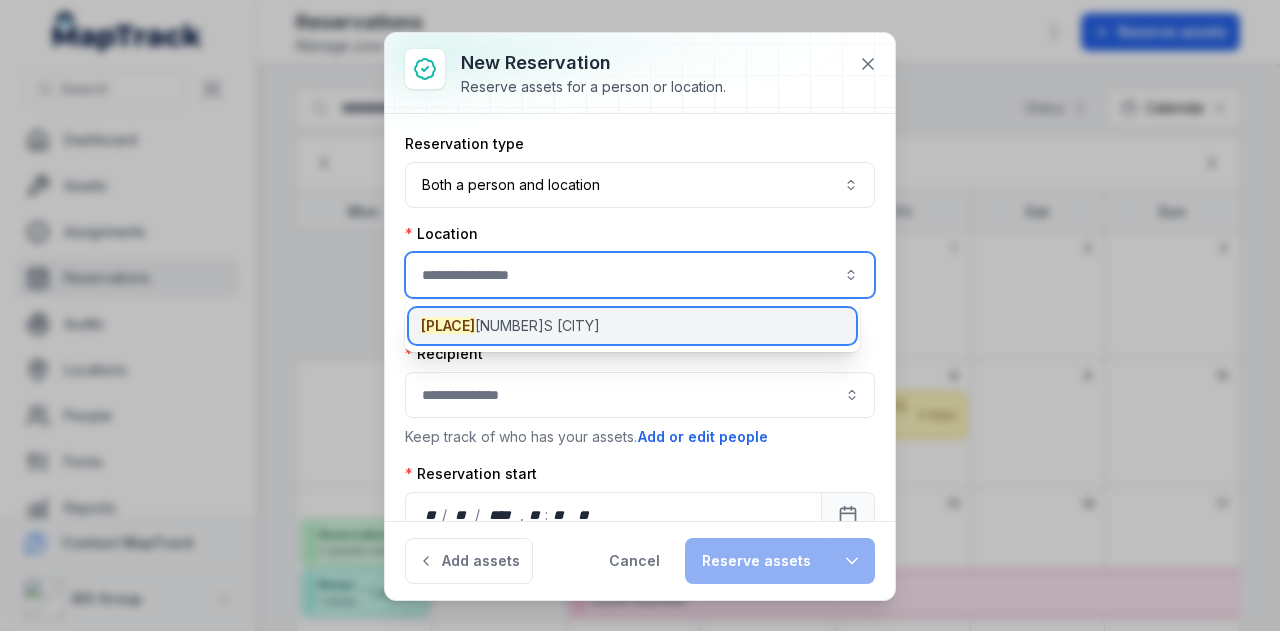 click on "[PLACE]" at bounding box center [632, 326] 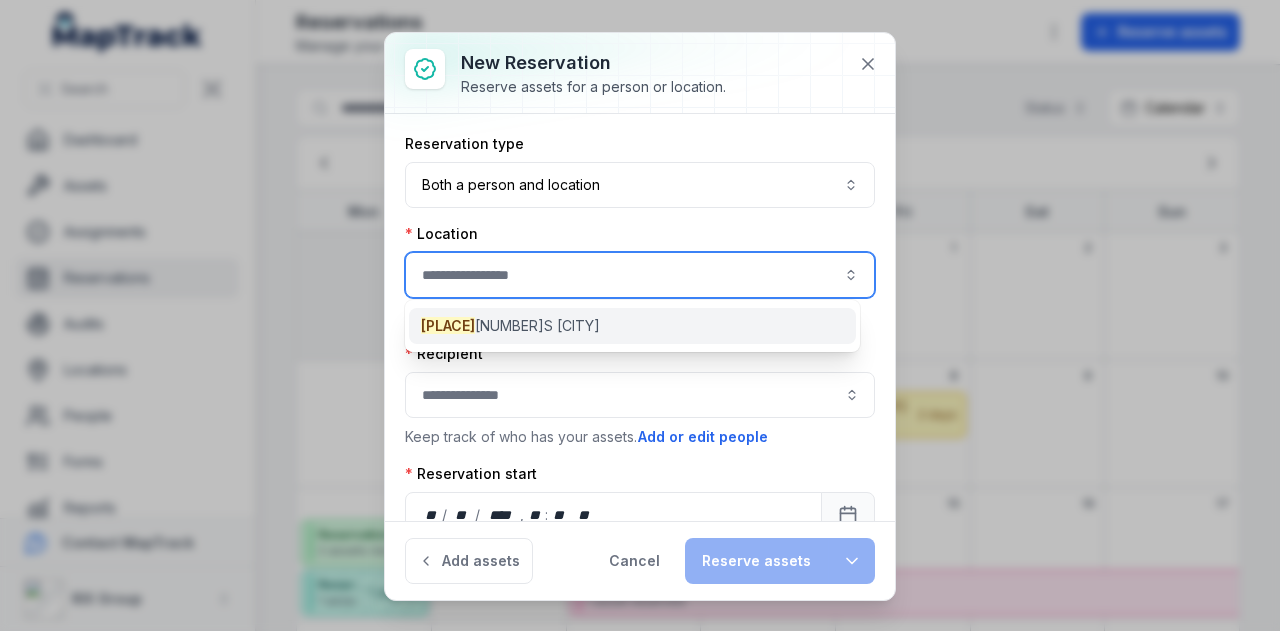 type on "**********" 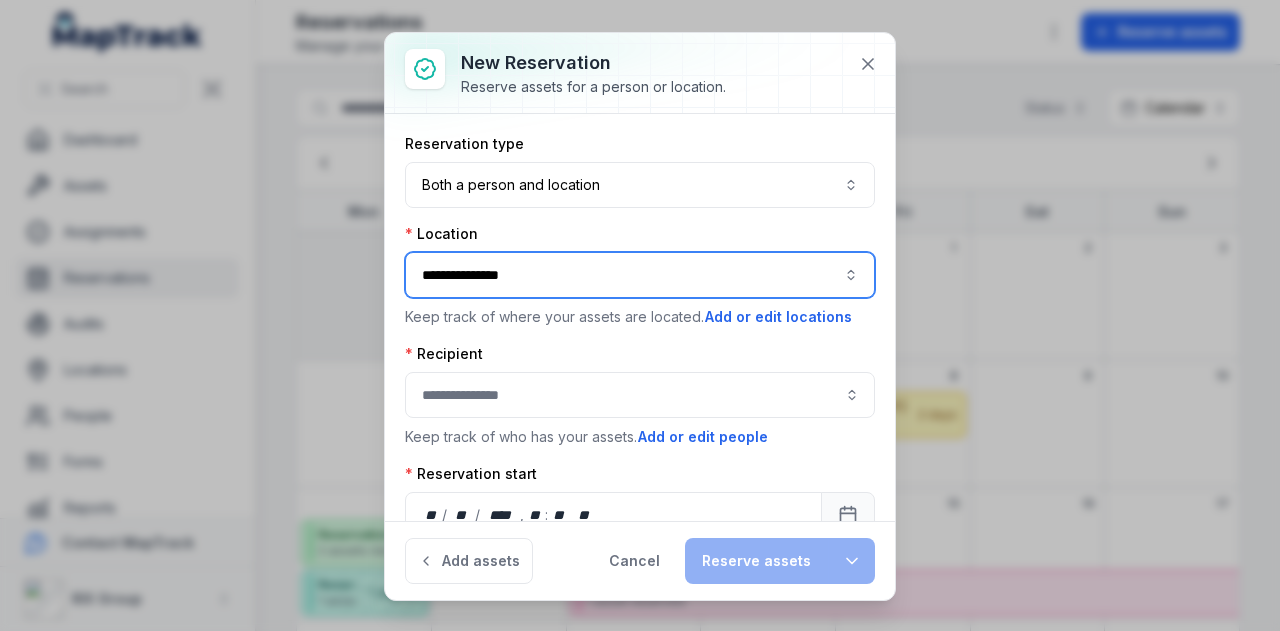 scroll, scrollTop: 100, scrollLeft: 0, axis: vertical 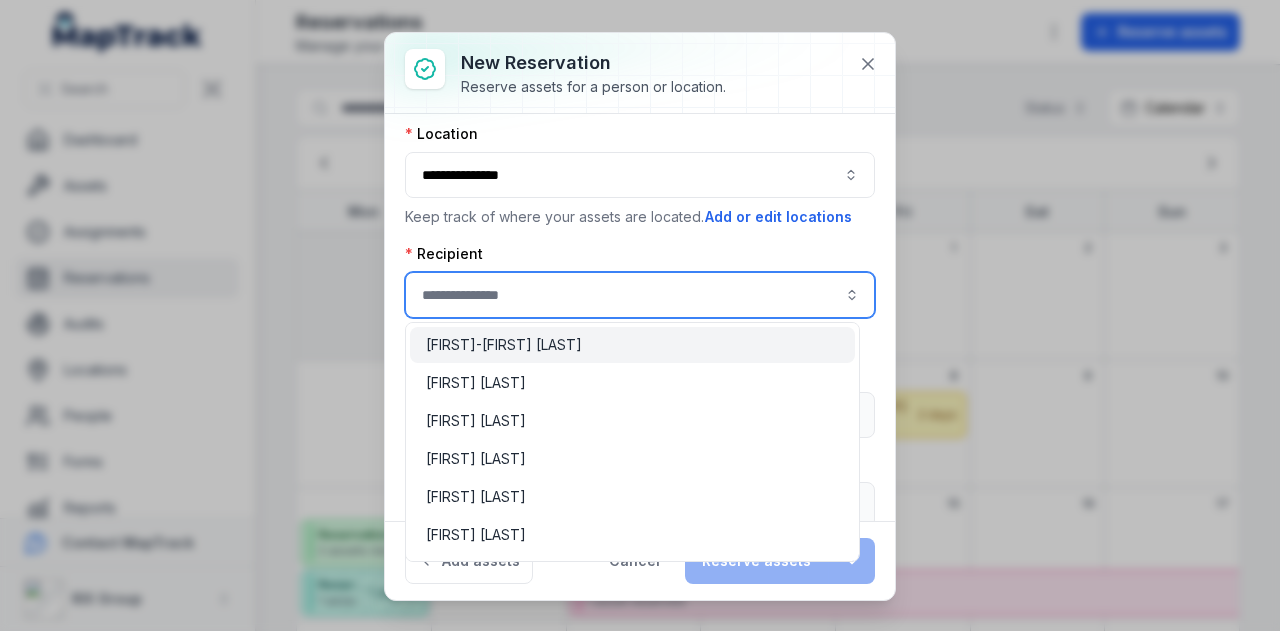 click at bounding box center (640, 295) 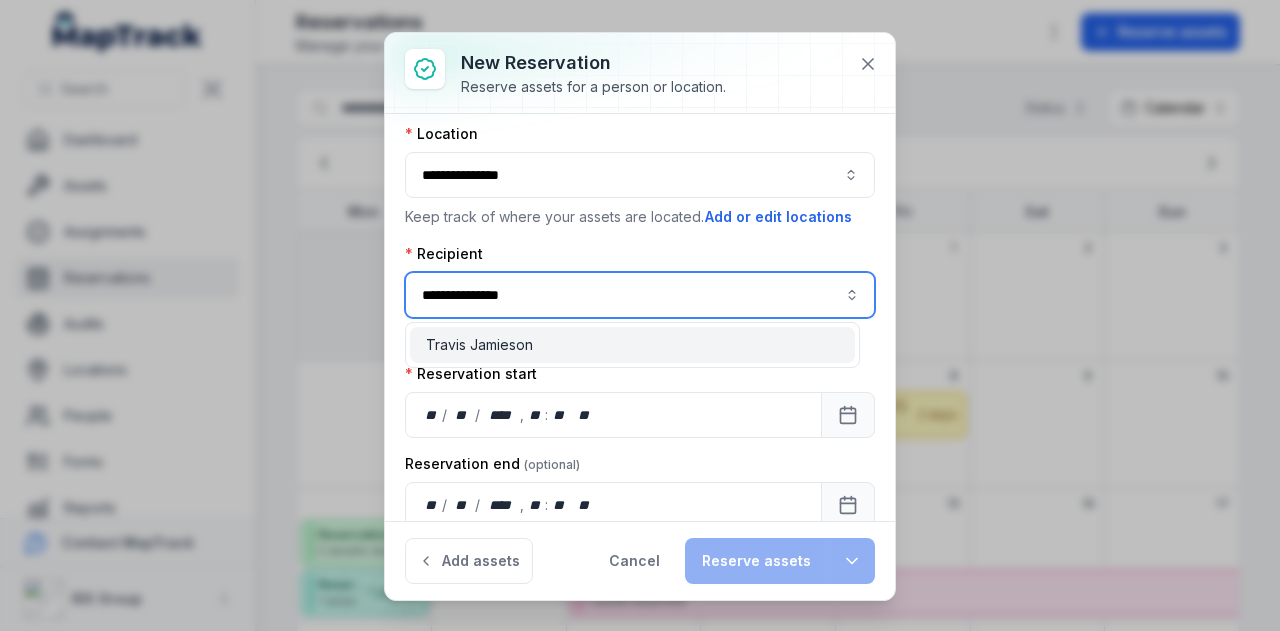 click on "Travis Jamieson" at bounding box center (632, 345) 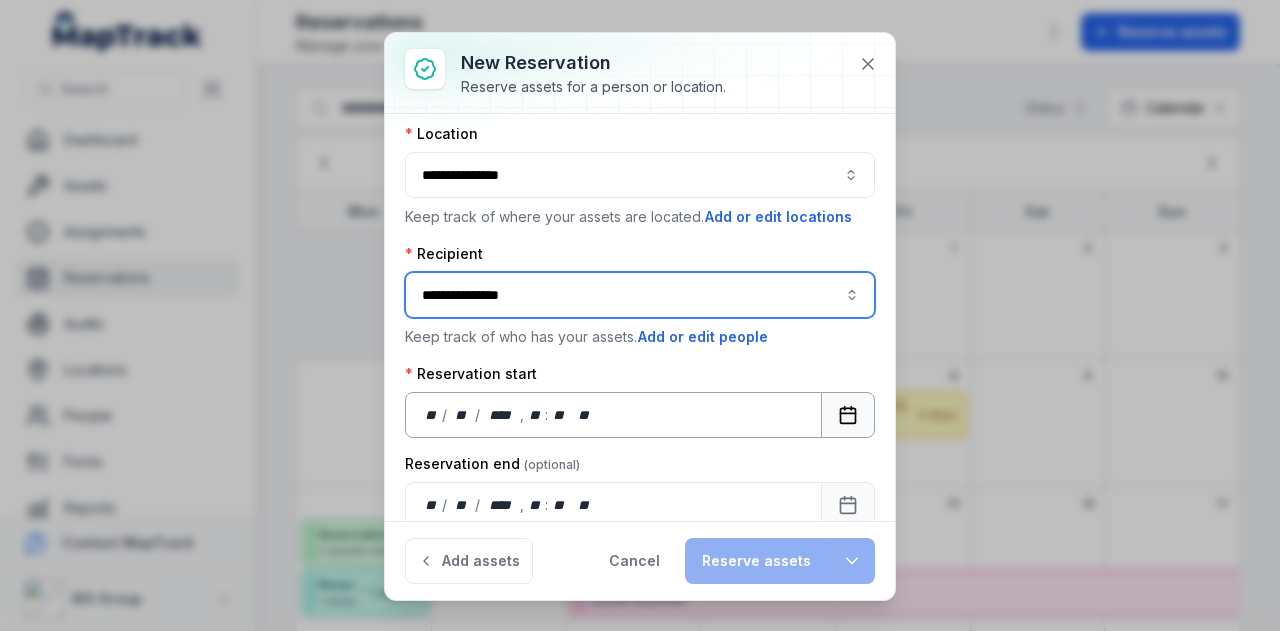 type on "**********" 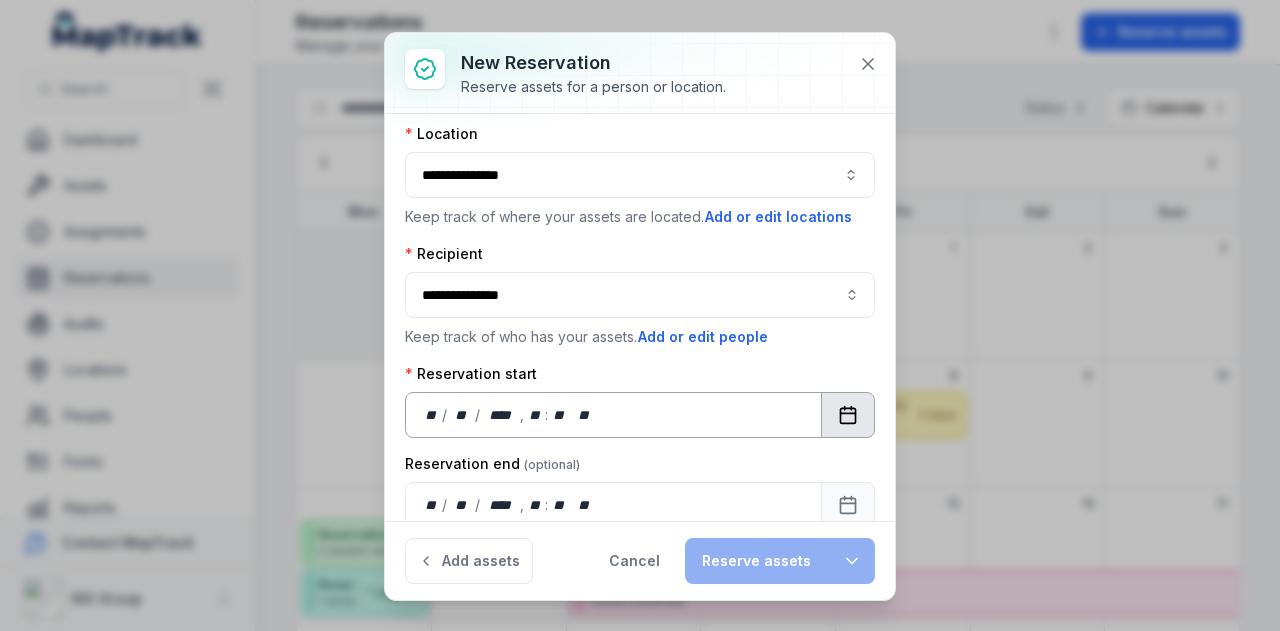 click at bounding box center (848, 415) 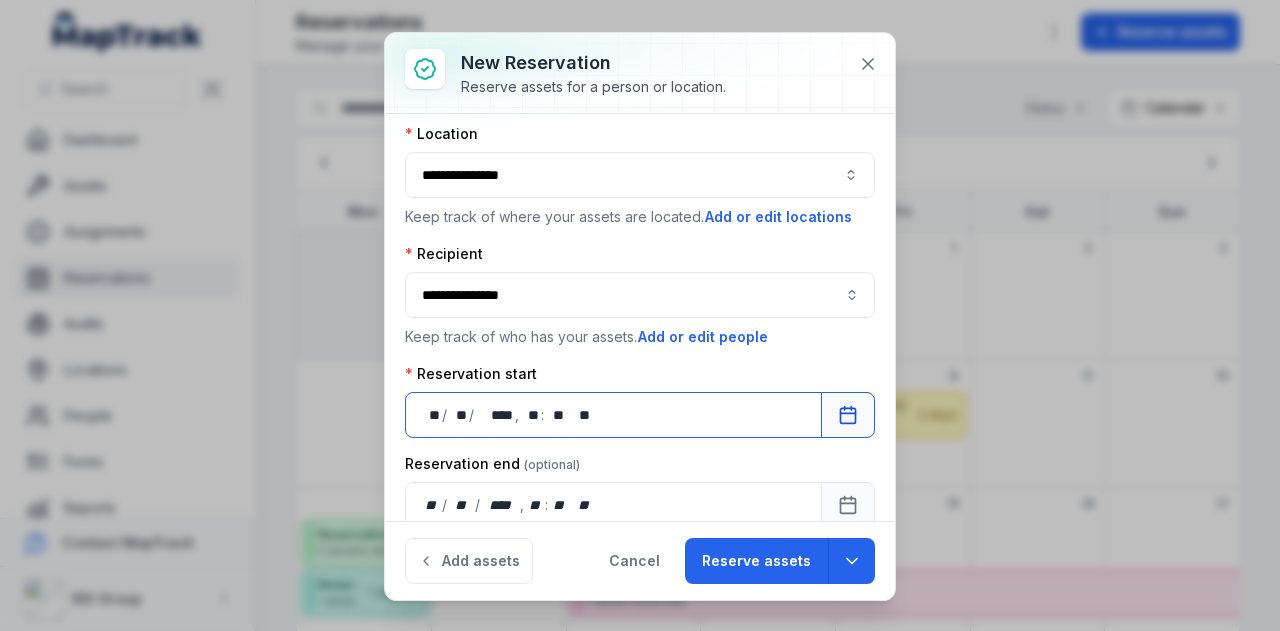 scroll, scrollTop: 161, scrollLeft: 0, axis: vertical 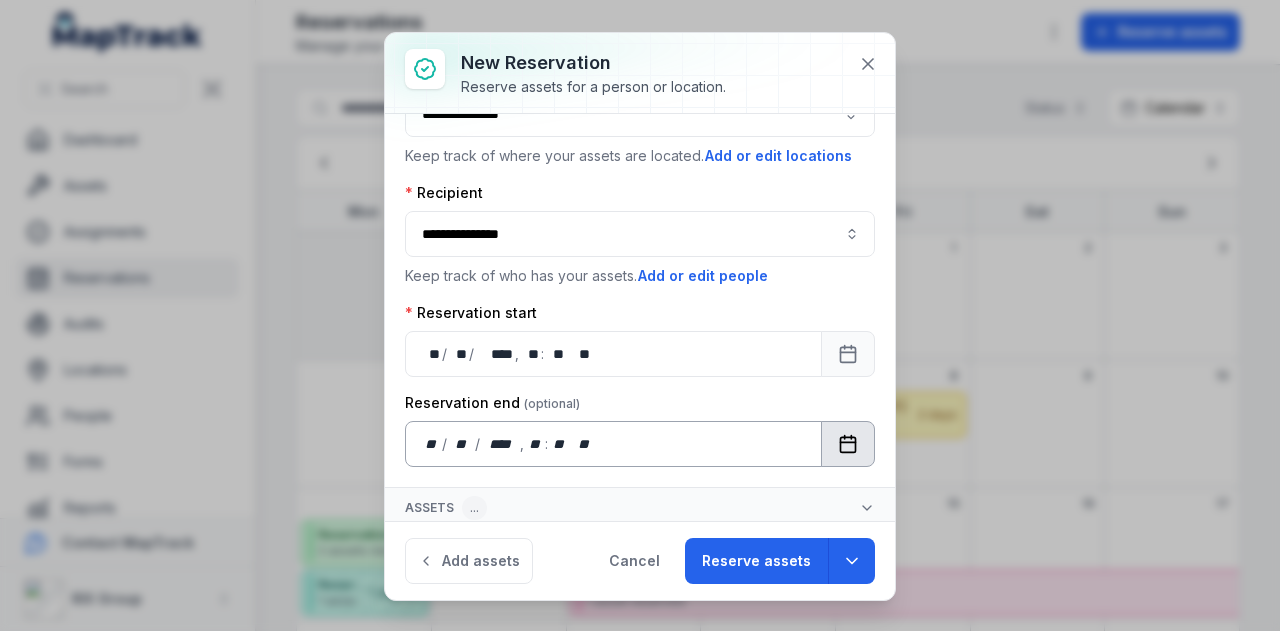 click 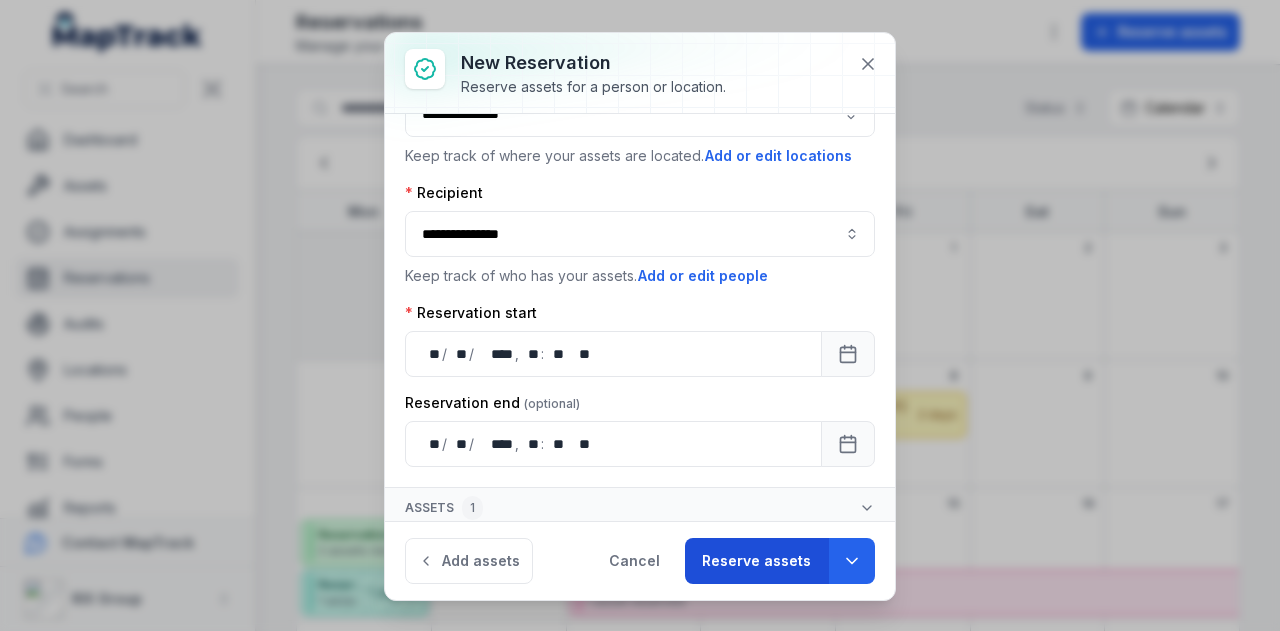 click on "Reserve assets" at bounding box center [756, 561] 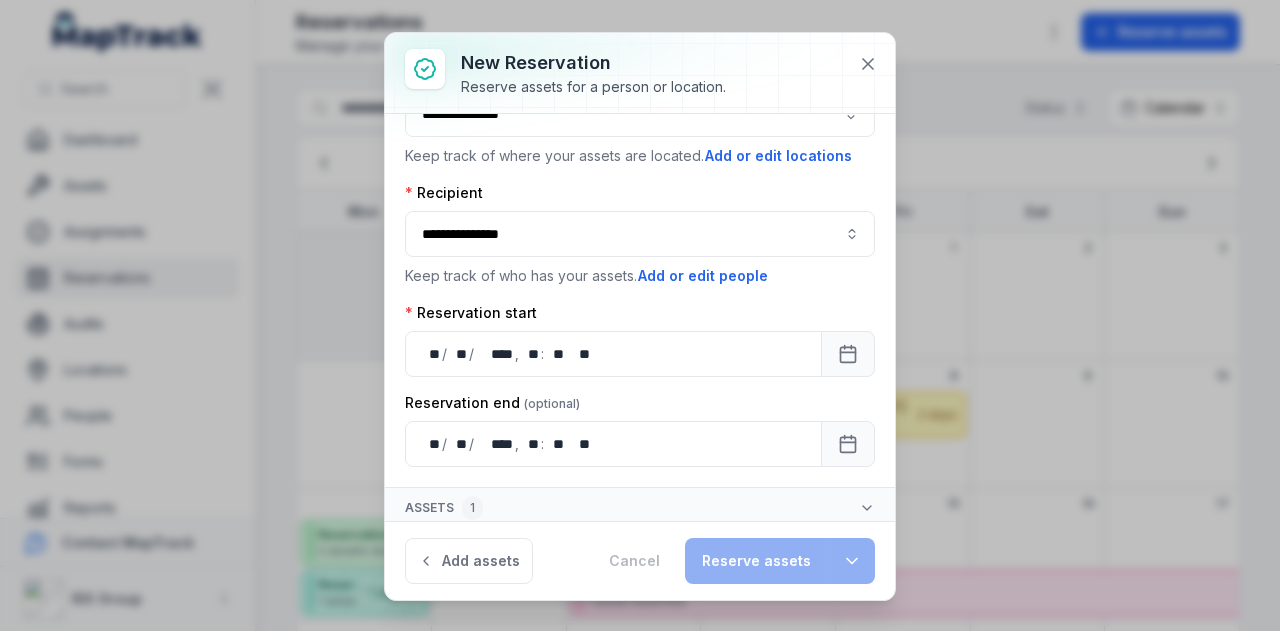 type 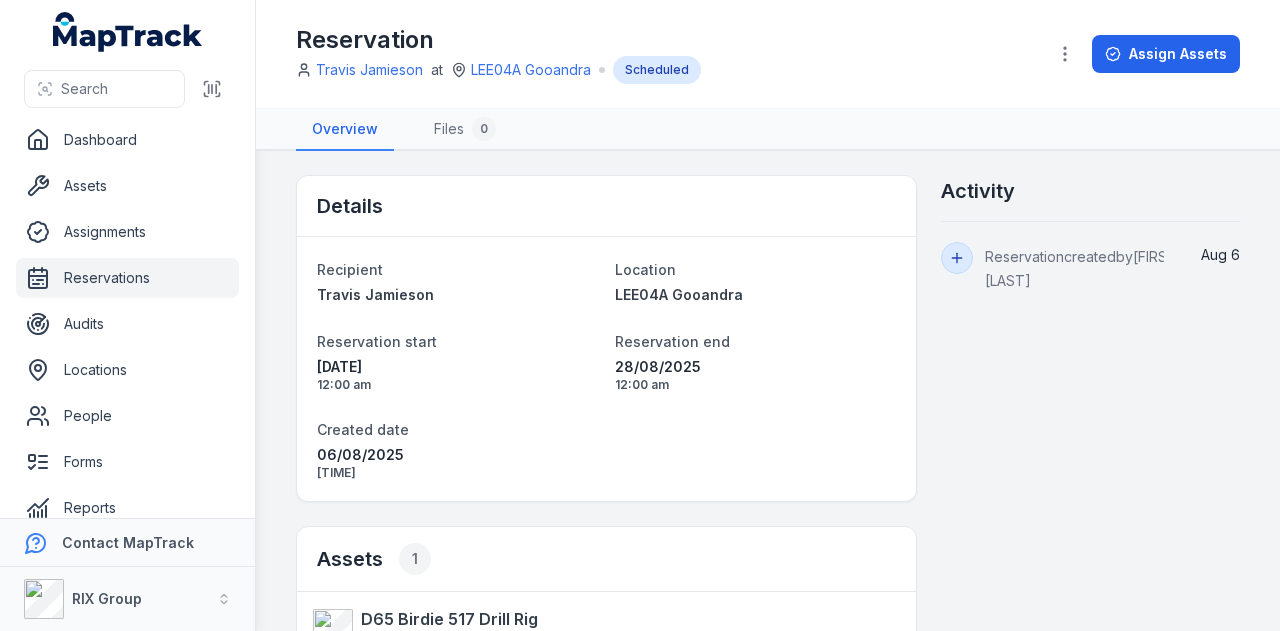 scroll, scrollTop: 40, scrollLeft: 0, axis: vertical 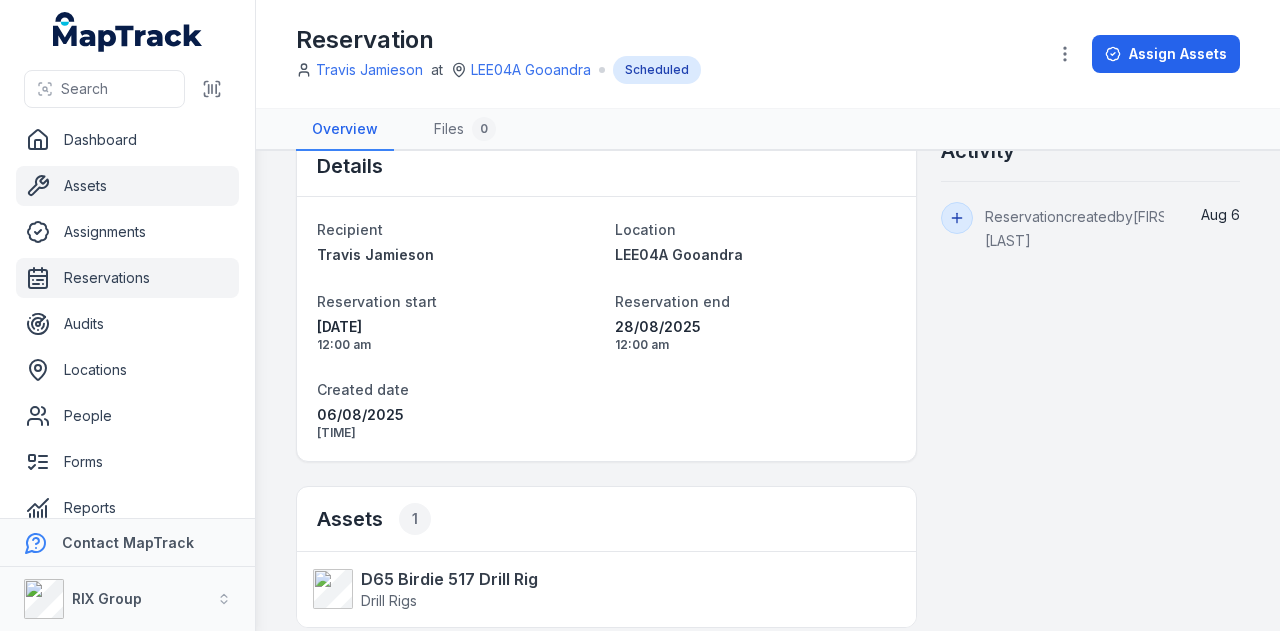 click on "Assets" at bounding box center [127, 186] 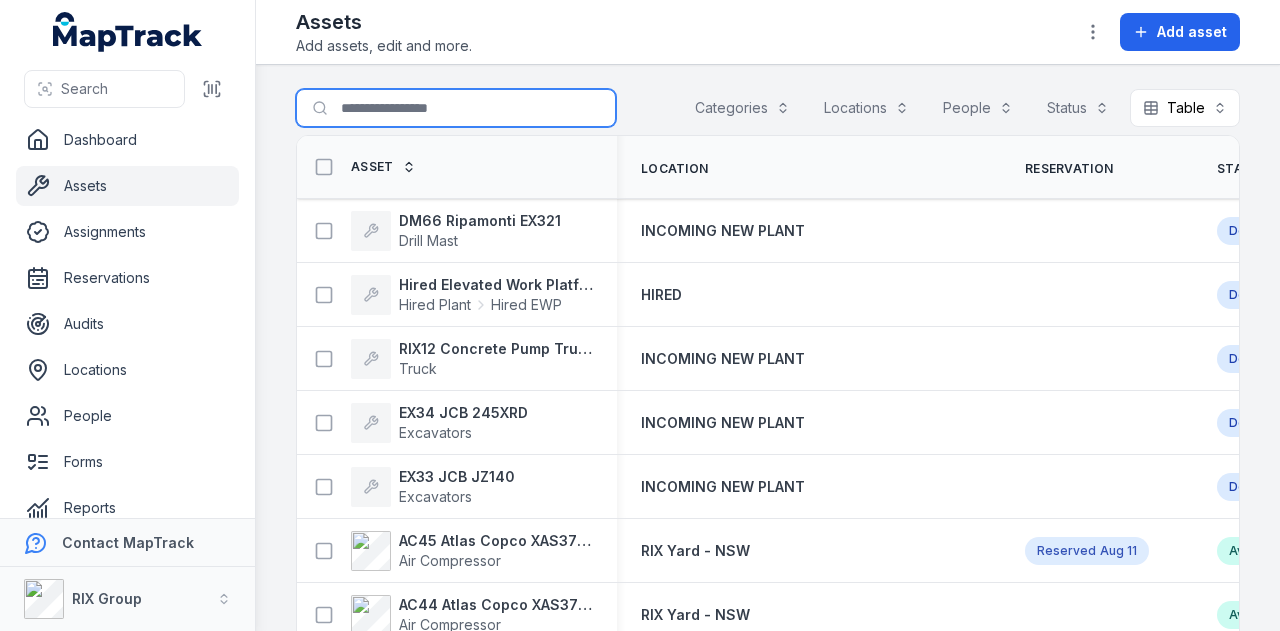 click on "Search for  assets" at bounding box center (456, 108) 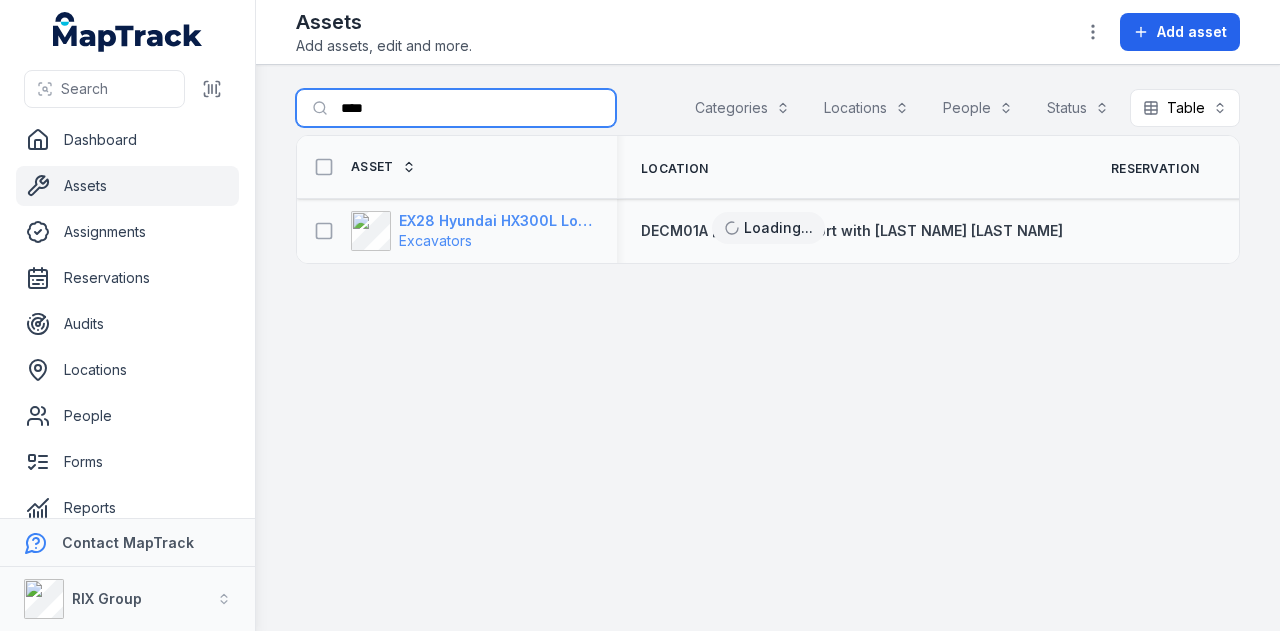type on "****" 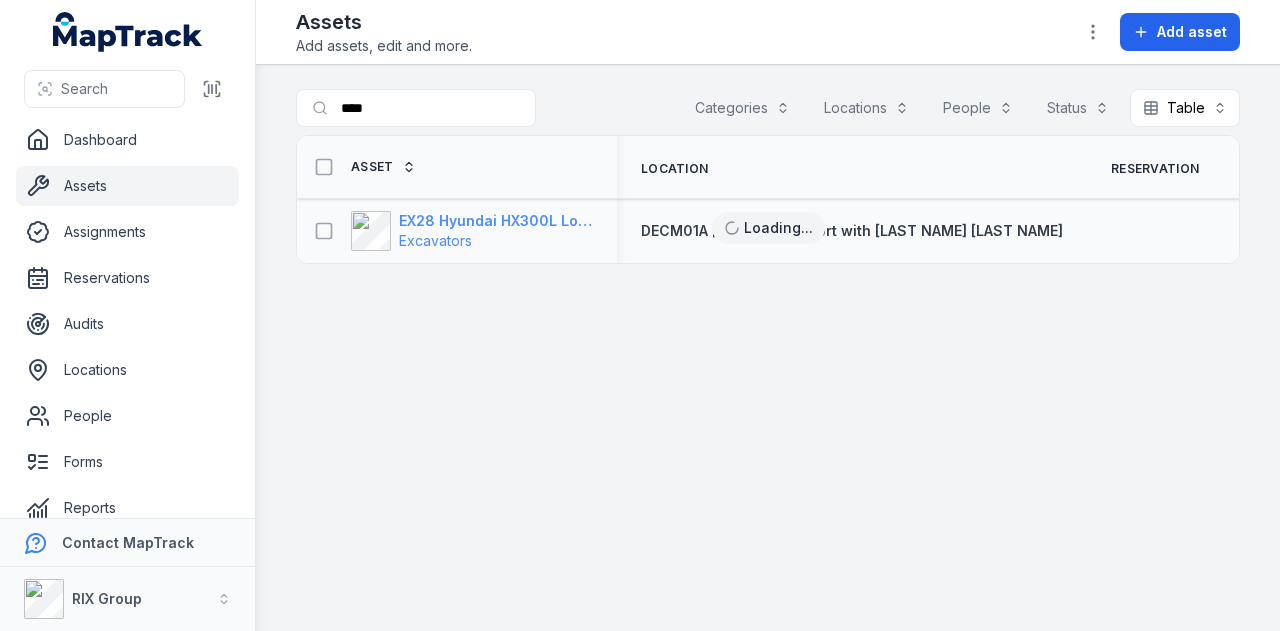 click on "EX28 Hyundai HX300L Longreach" at bounding box center [496, 221] 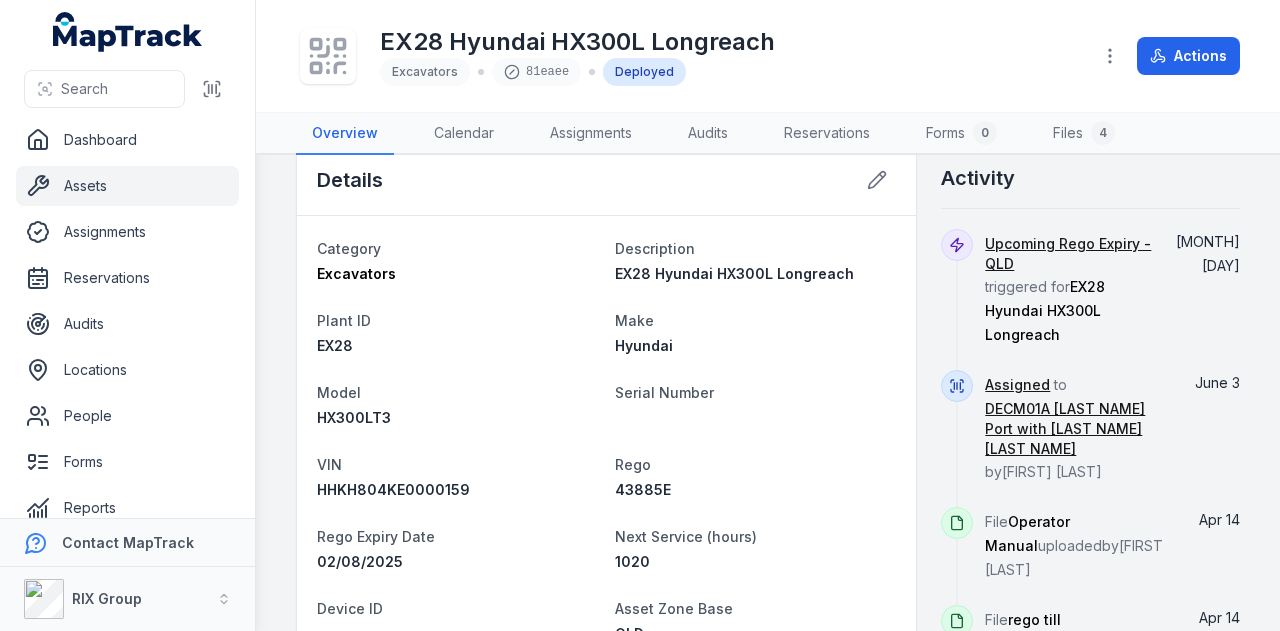 scroll, scrollTop: 600, scrollLeft: 0, axis: vertical 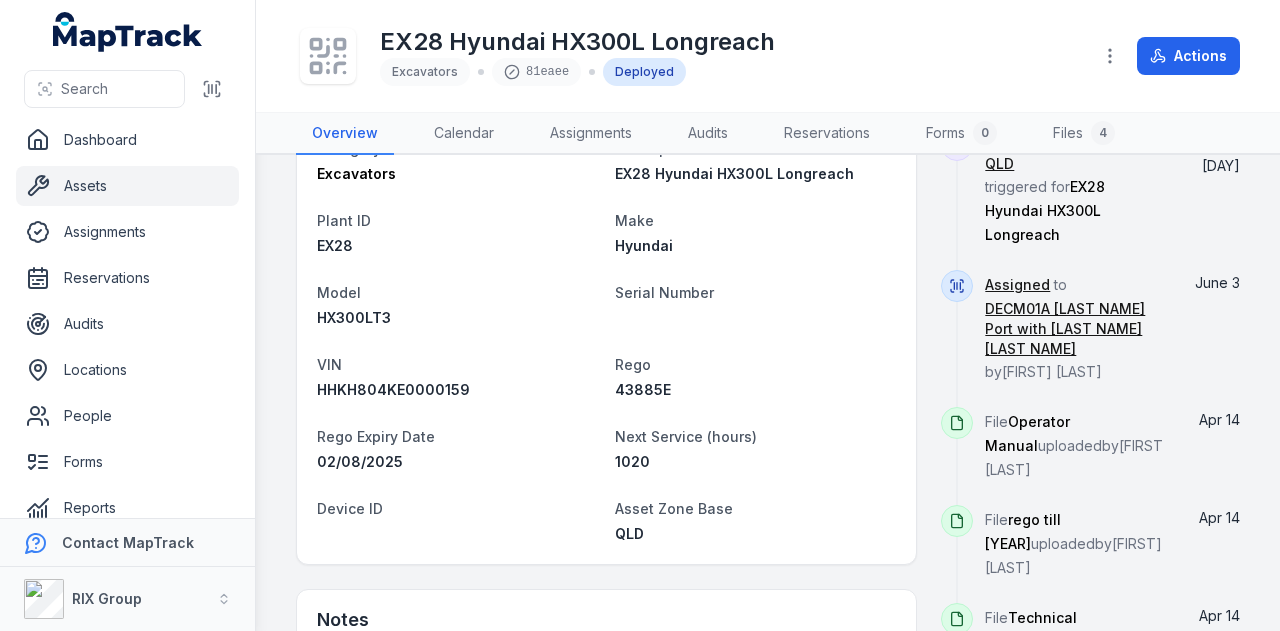click on "43885E" at bounding box center [643, 389] 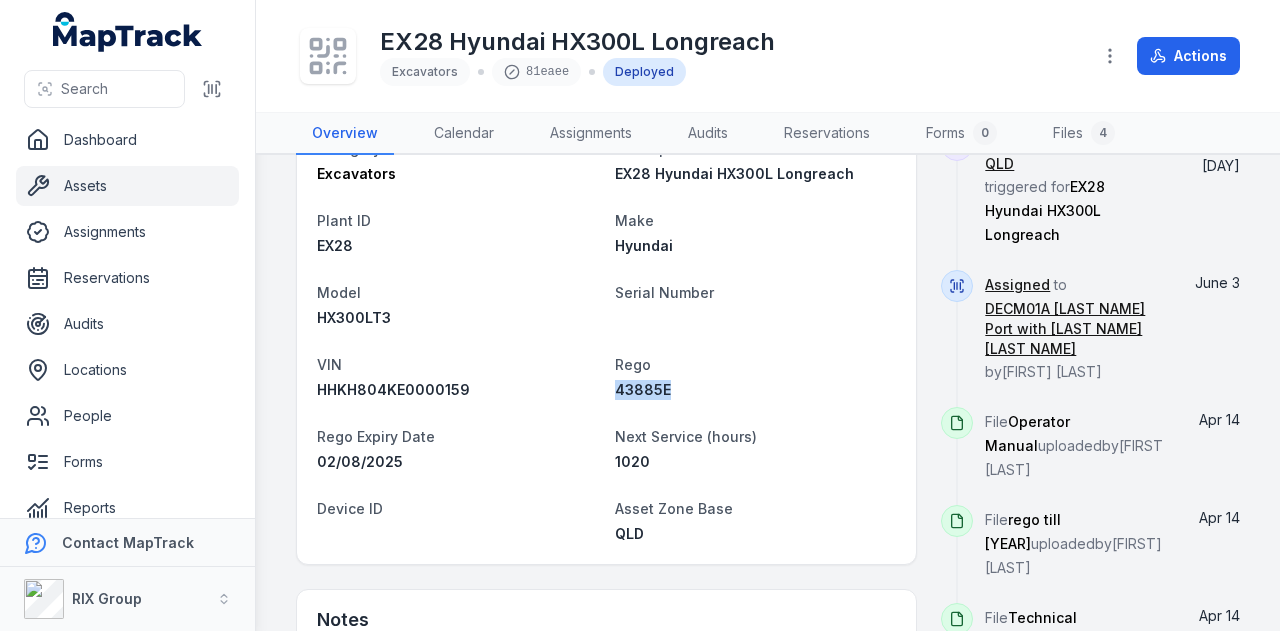 click on "43885E" at bounding box center (643, 389) 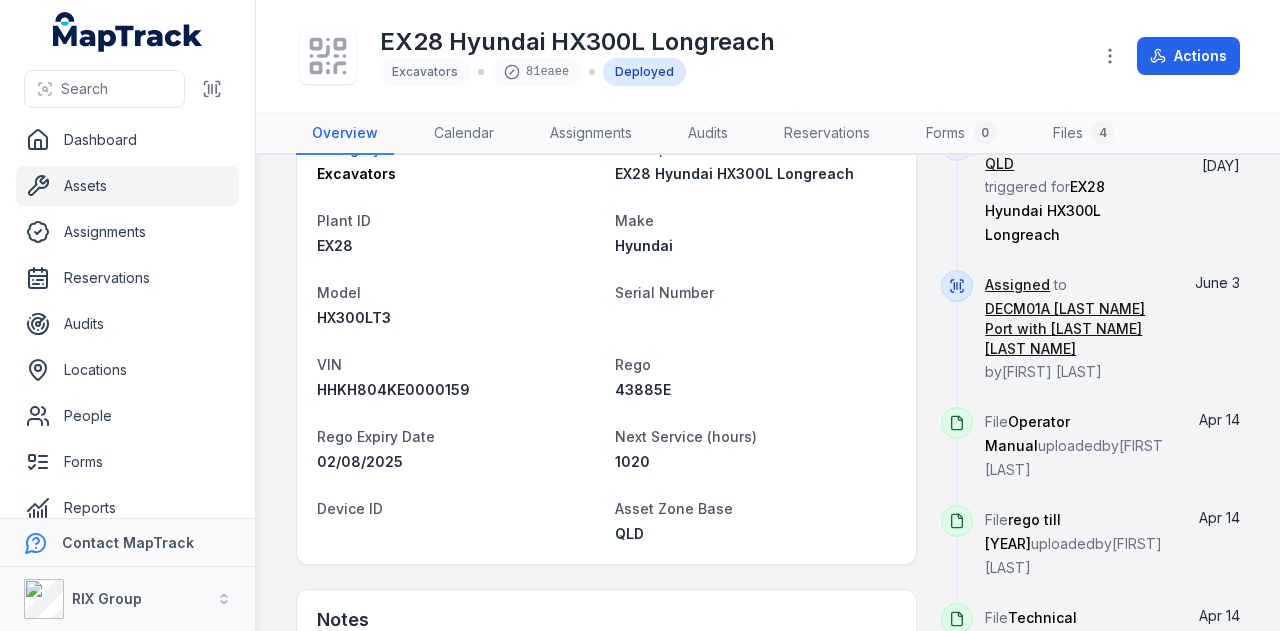 click on "Rego" at bounding box center [756, 364] 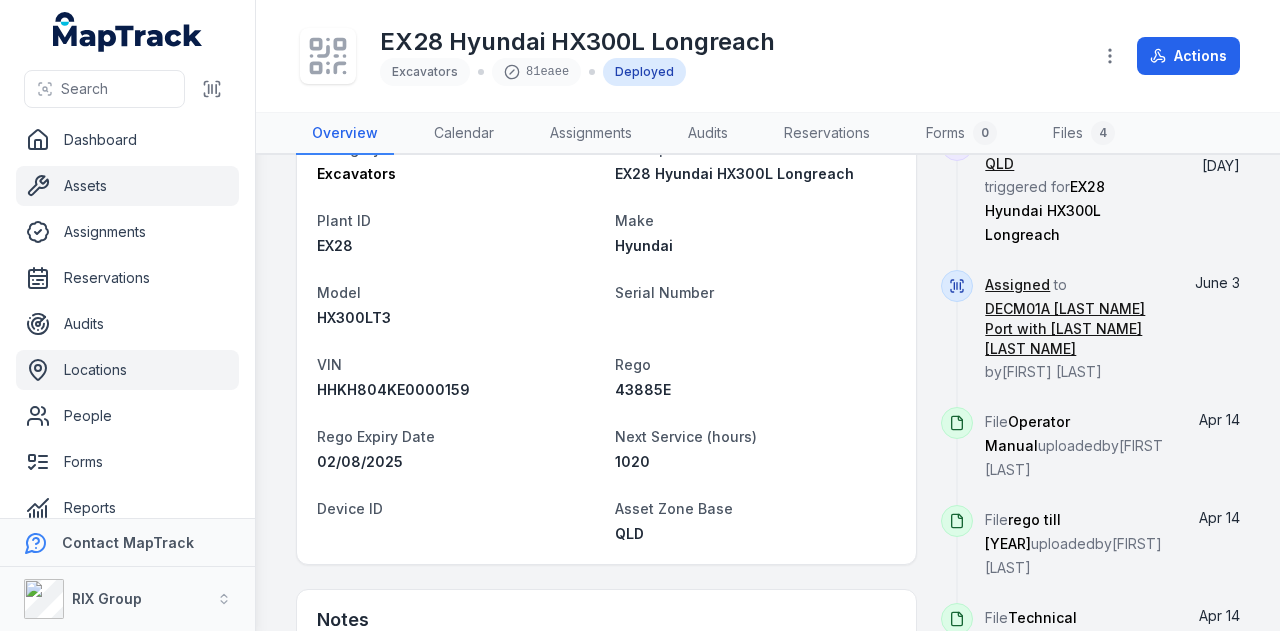 click on "Locations" at bounding box center [127, 370] 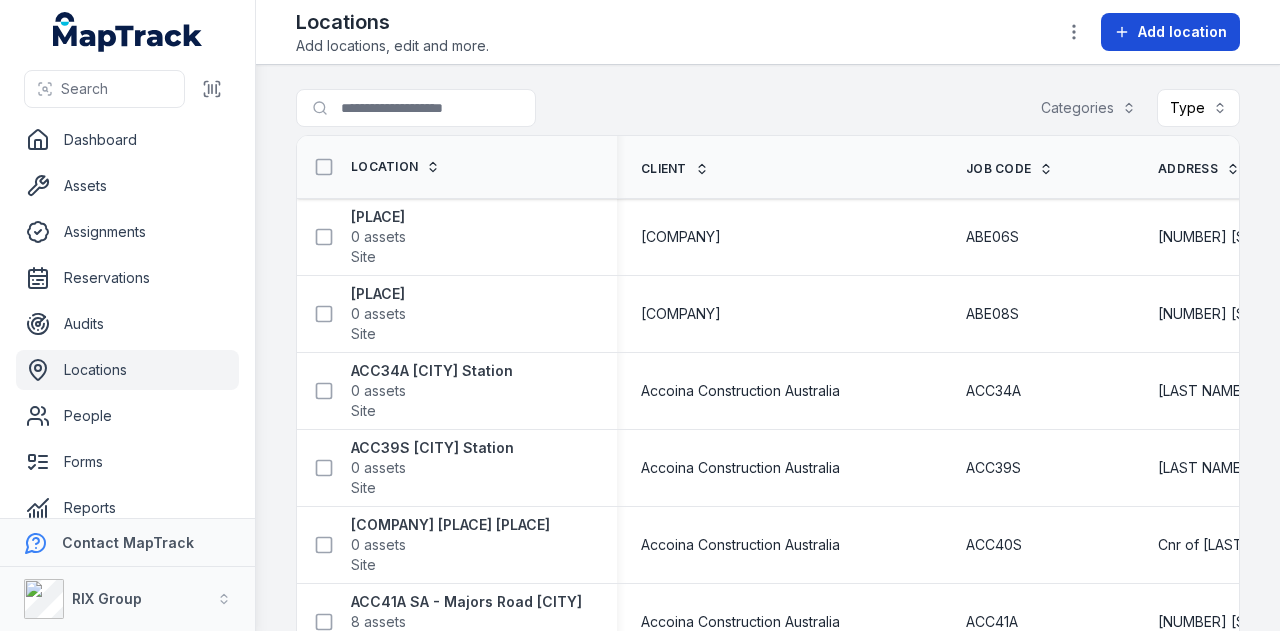 click on "Add location" at bounding box center [1182, 32] 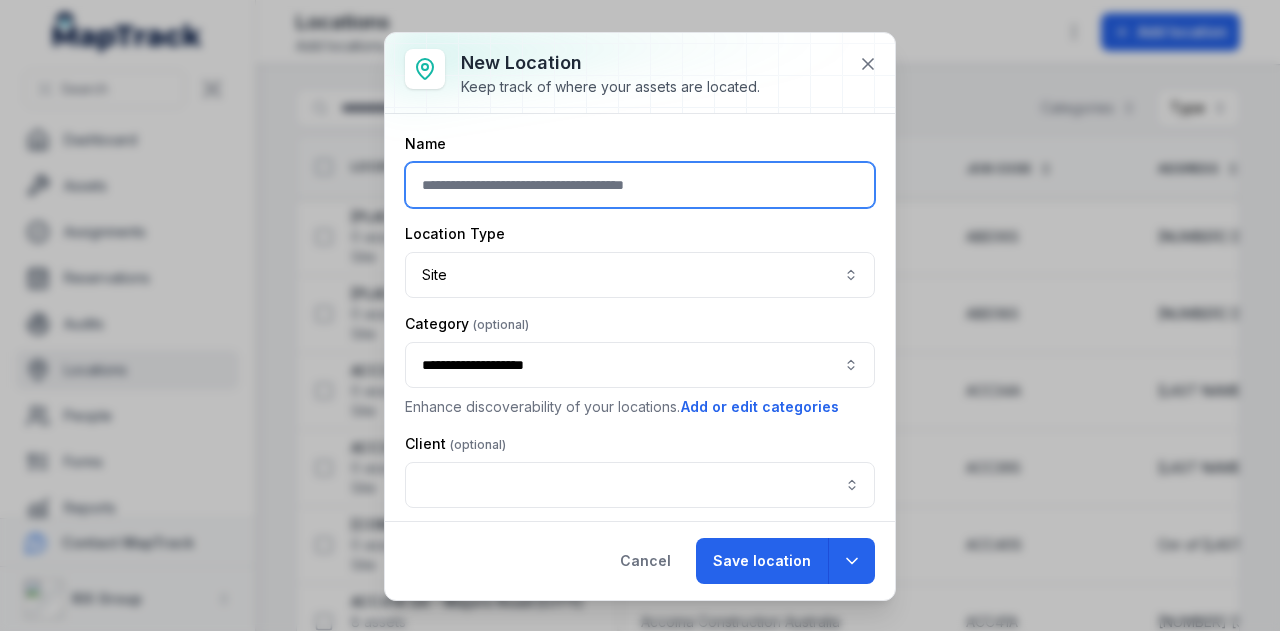click at bounding box center (640, 185) 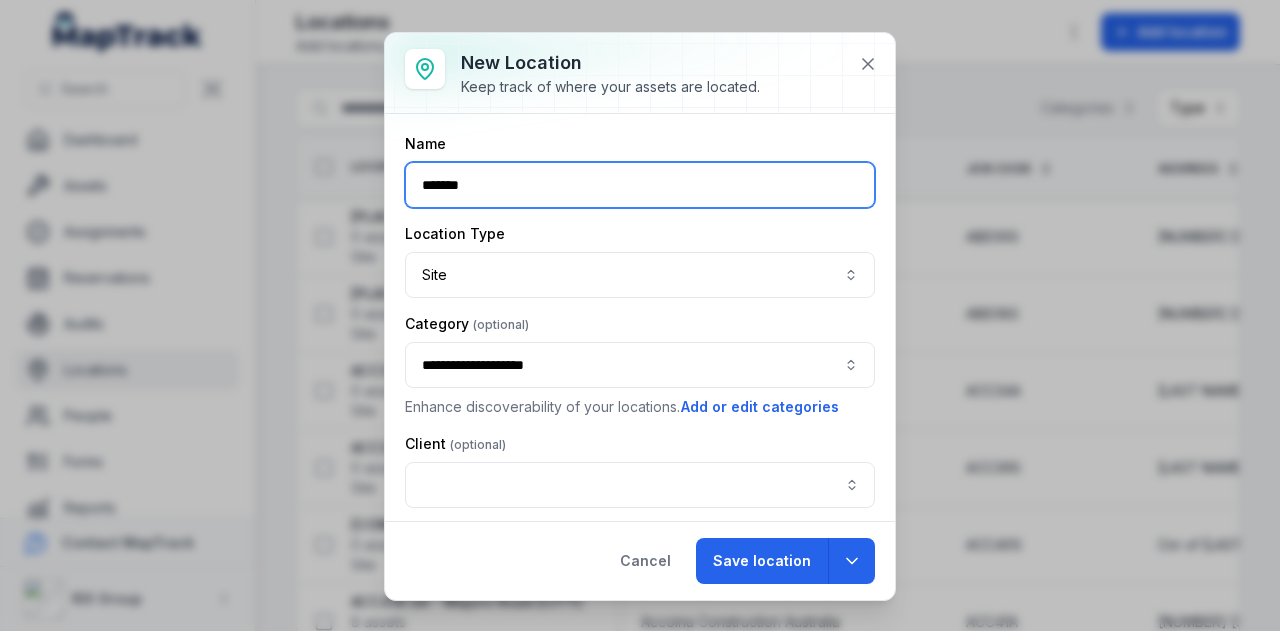 paste on "**********" 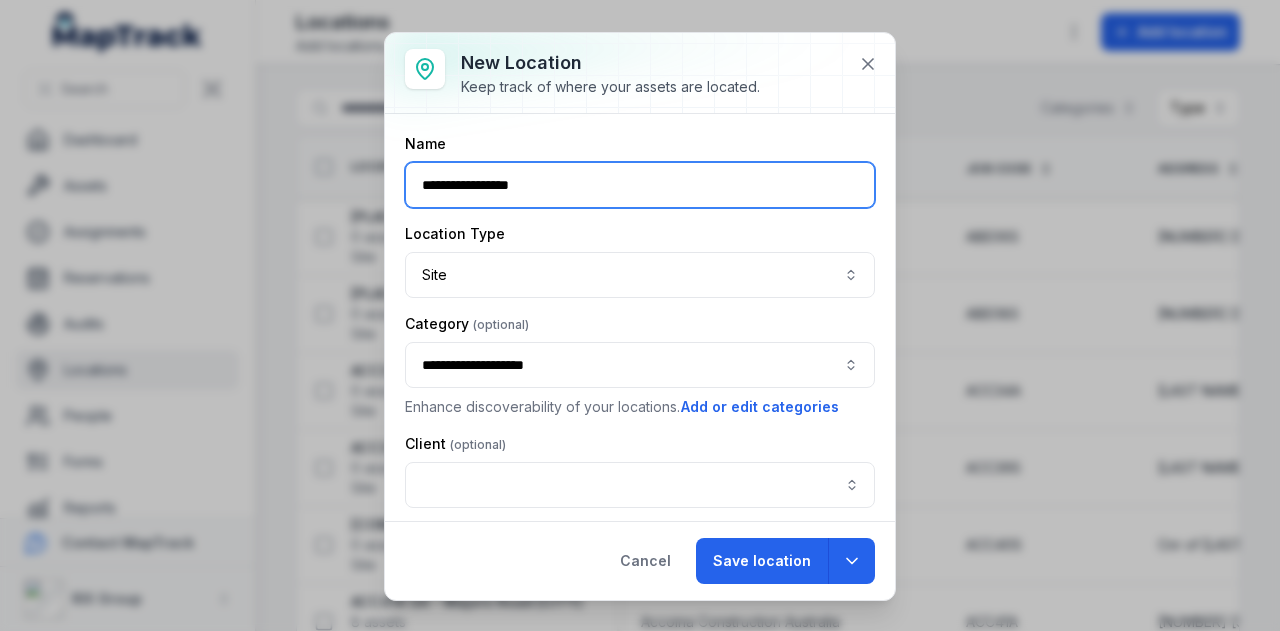 click on "**********" at bounding box center (640, 365) 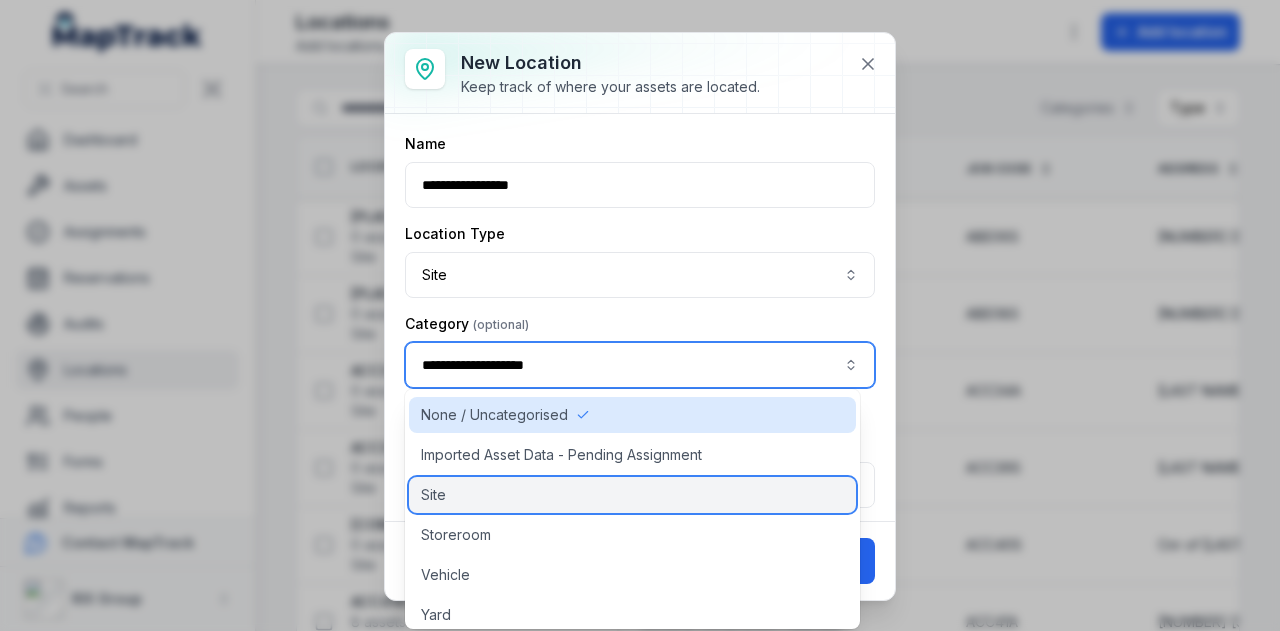 click on "Site" at bounding box center (632, 495) 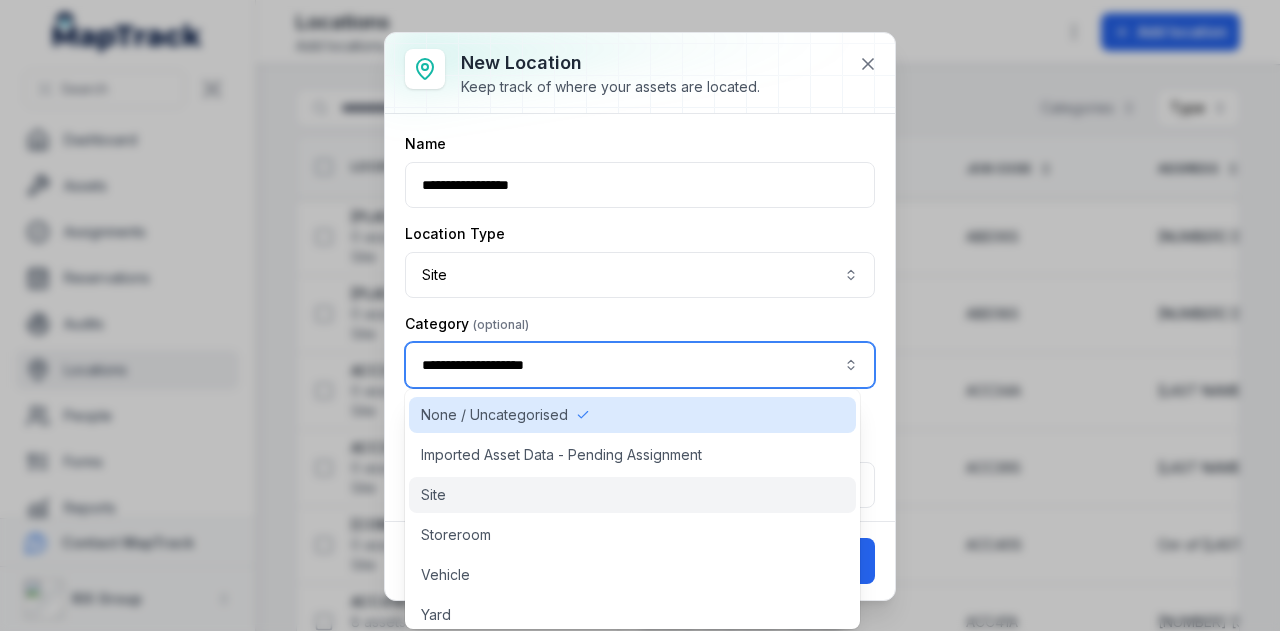 type on "****" 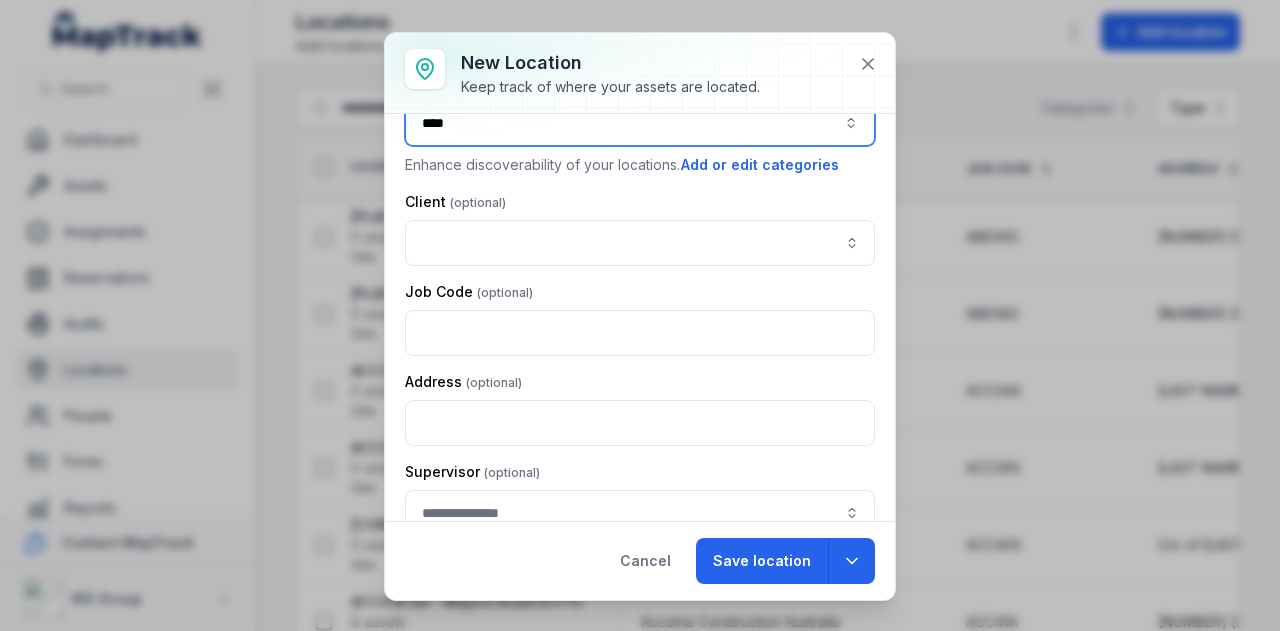 scroll, scrollTop: 270, scrollLeft: 0, axis: vertical 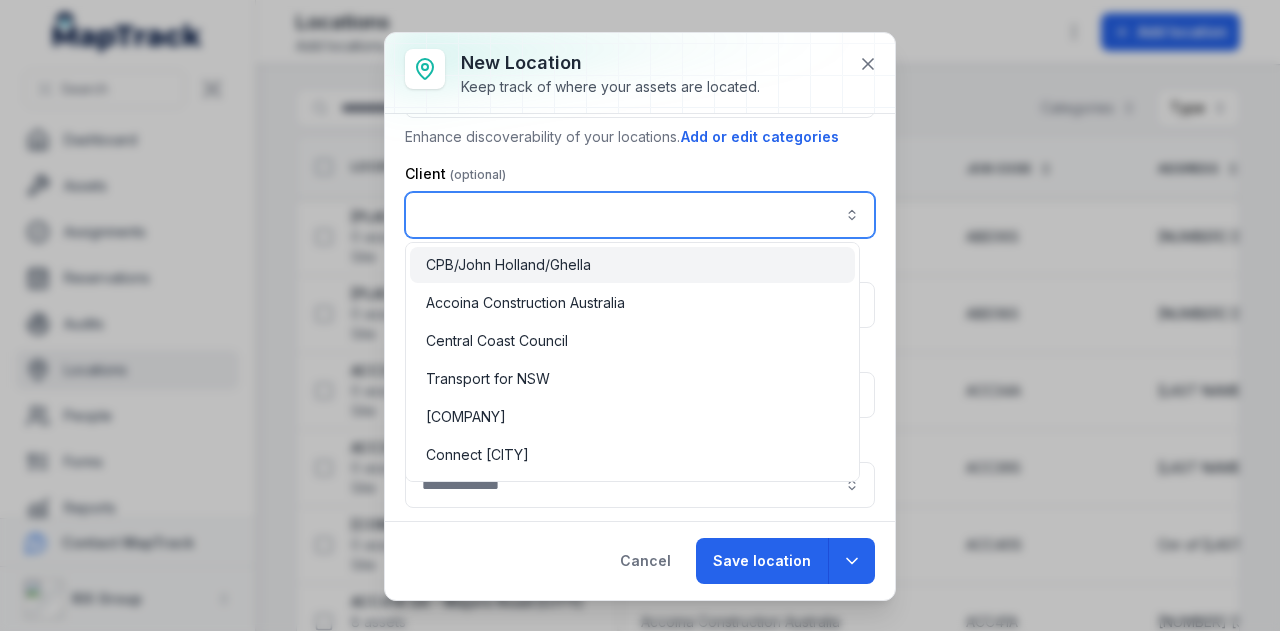 click at bounding box center [640, 215] 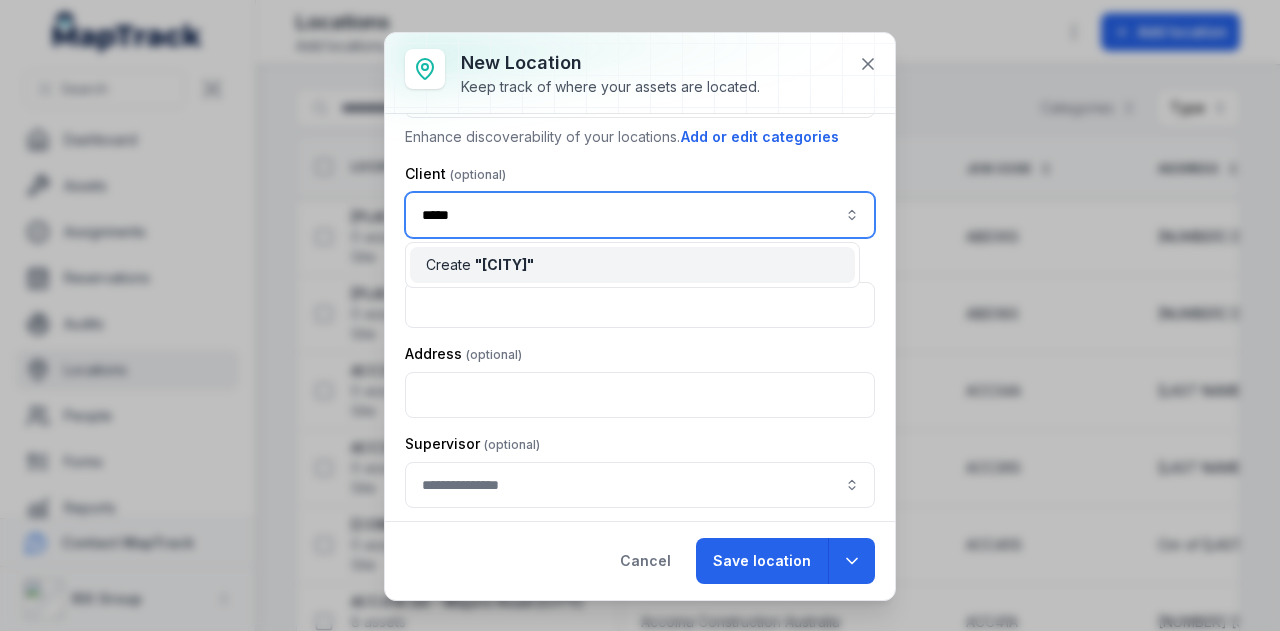 click on "" Lotos "" at bounding box center (504, 264) 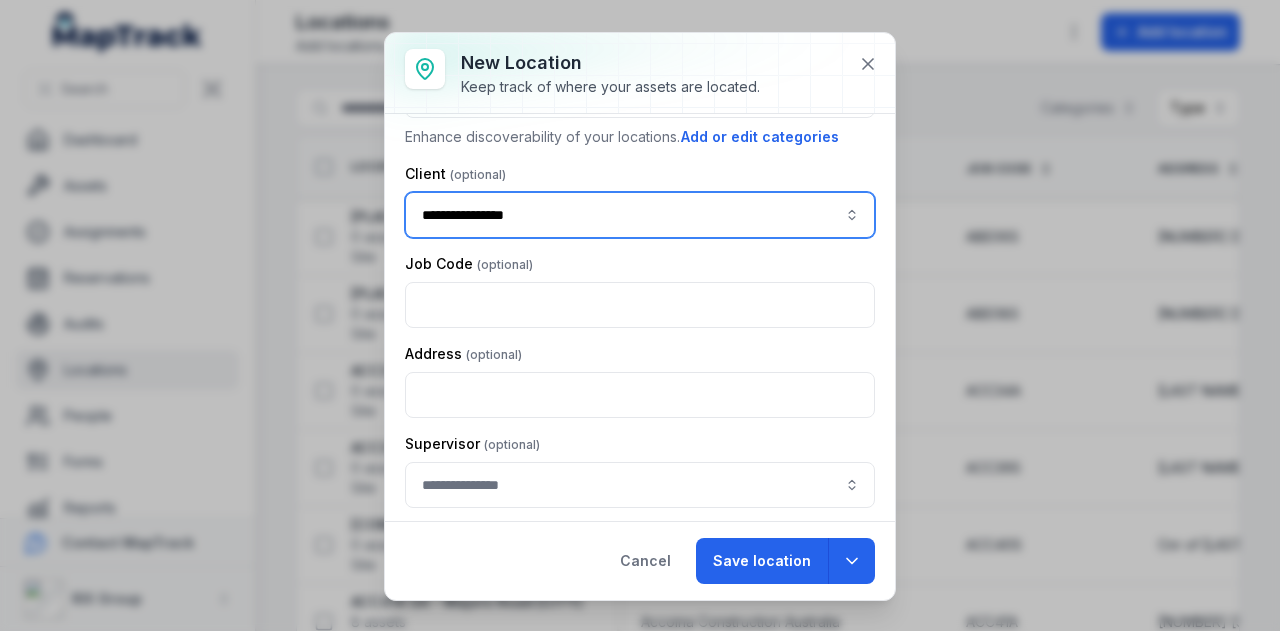 click on "Create   " Lotos Concretors "" at bounding box center [632, 265] 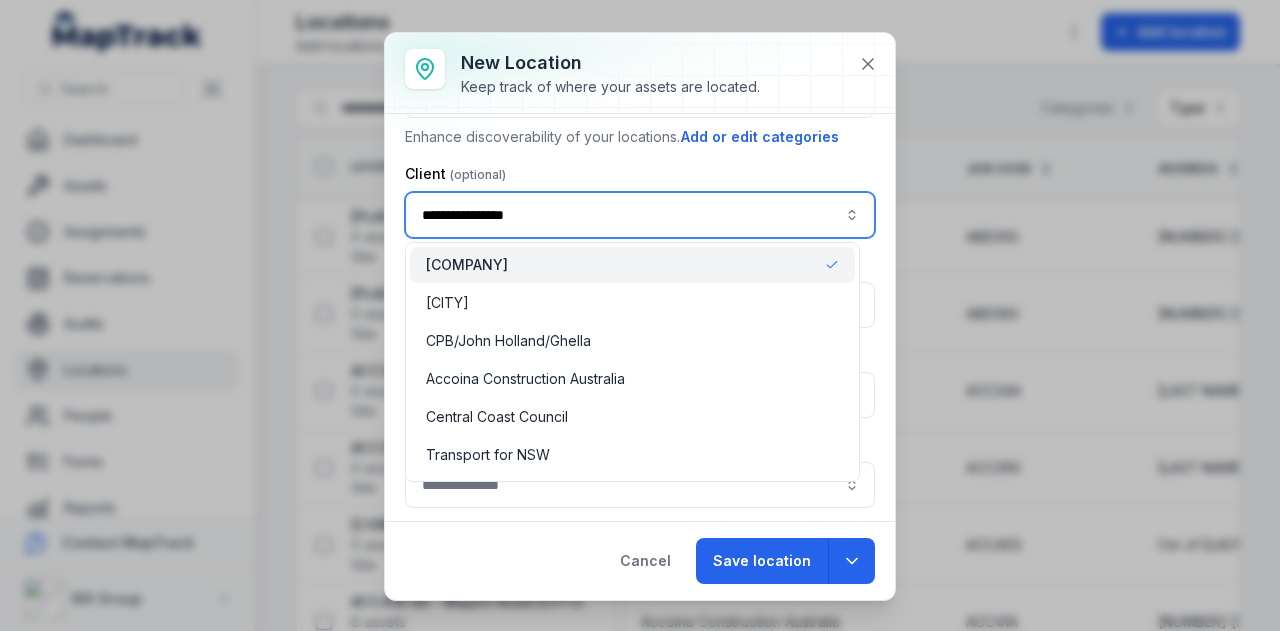 type on "**********" 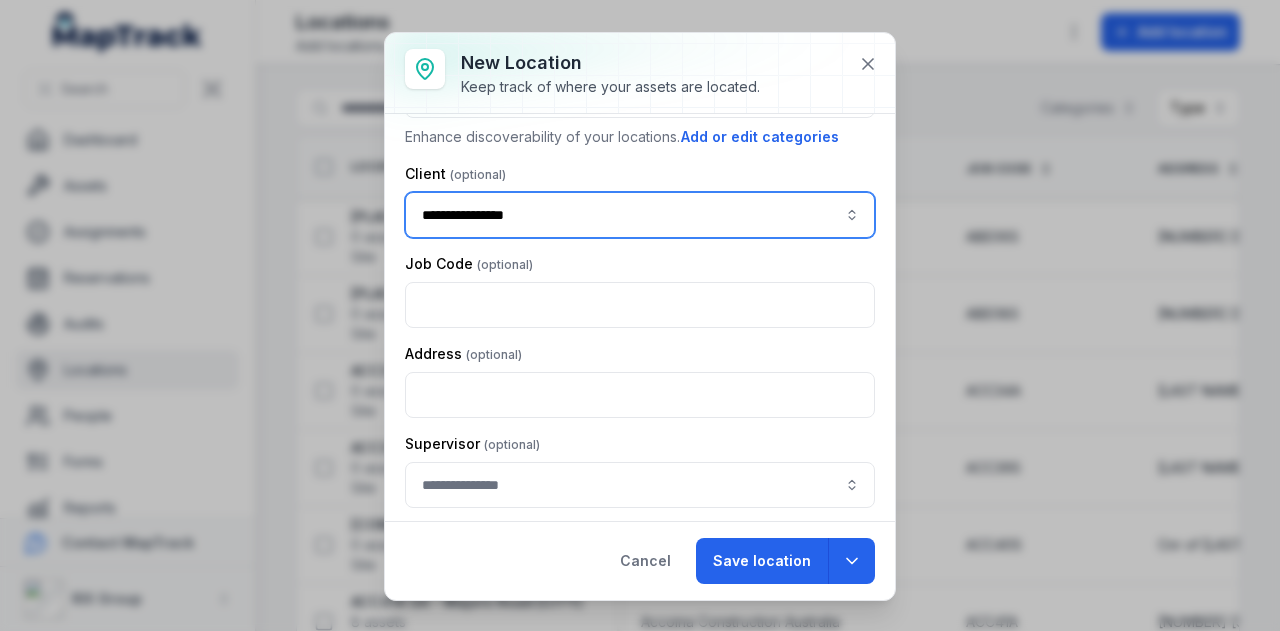 click on "[COMPANY]" at bounding box center [632, 265] 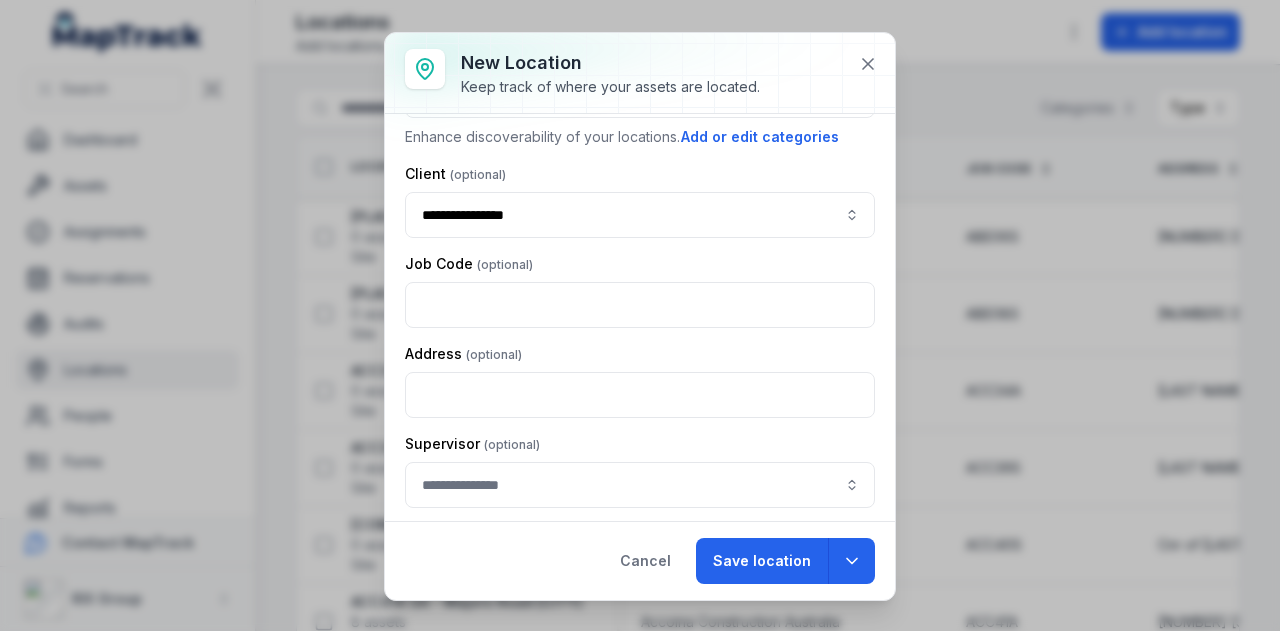 drag, startPoint x: 508, startPoint y: 218, endPoint x: 399, endPoint y: 245, distance: 112.29426 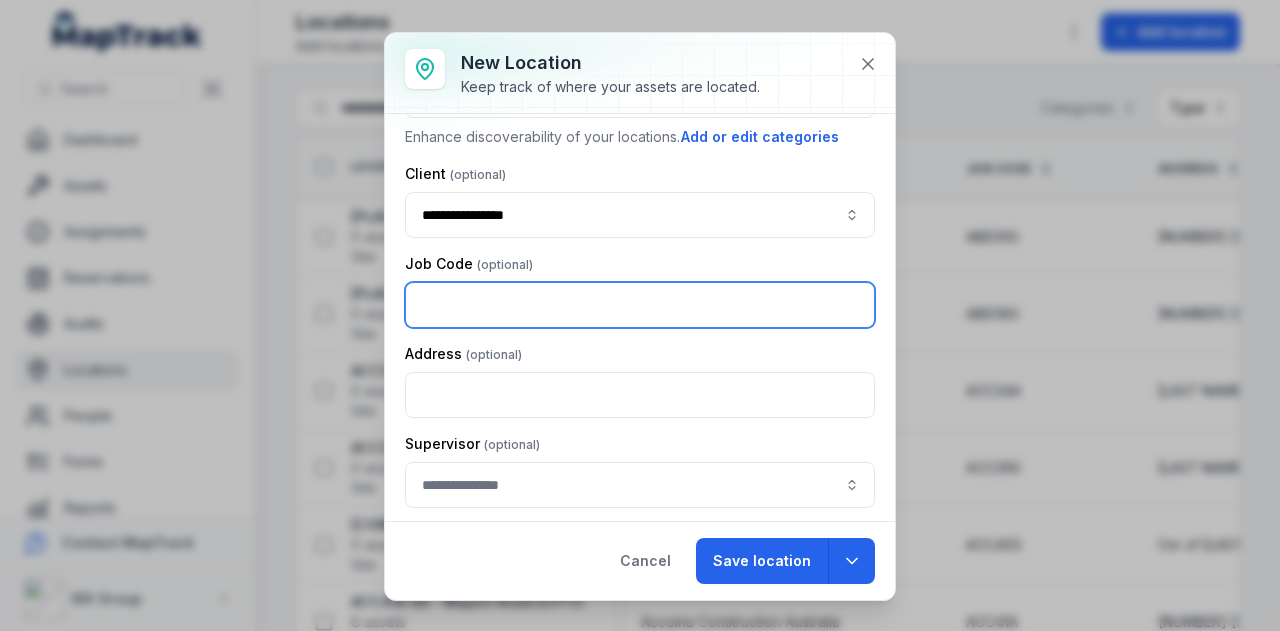 click at bounding box center [640, 305] 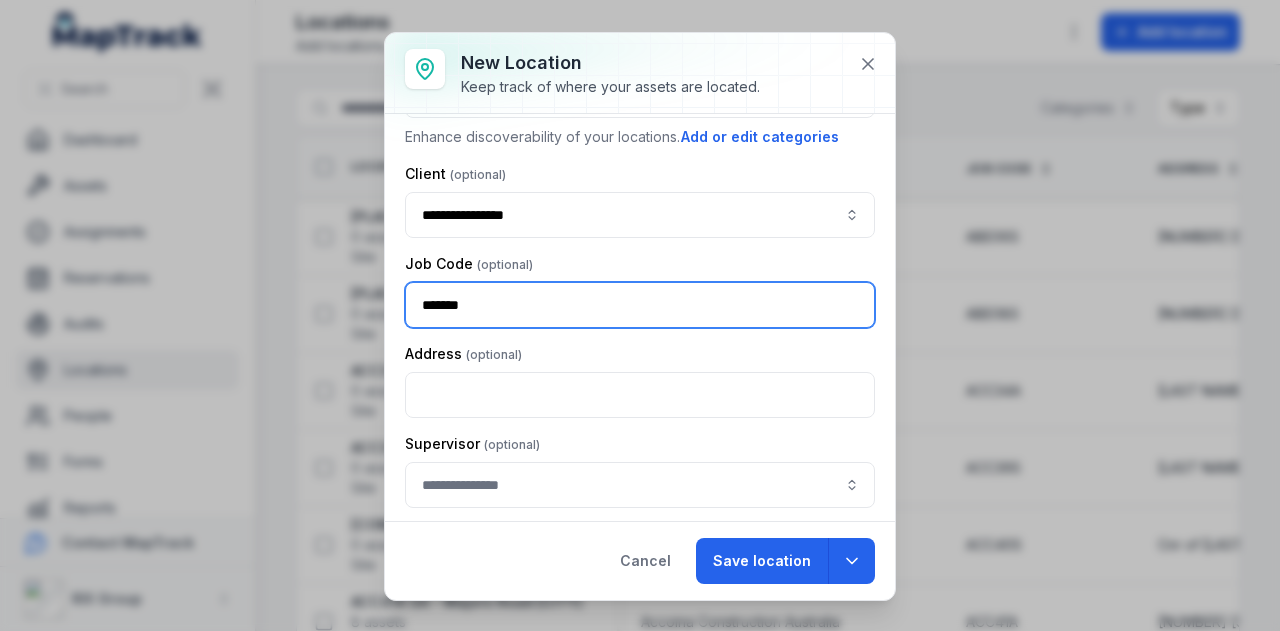 type on "******" 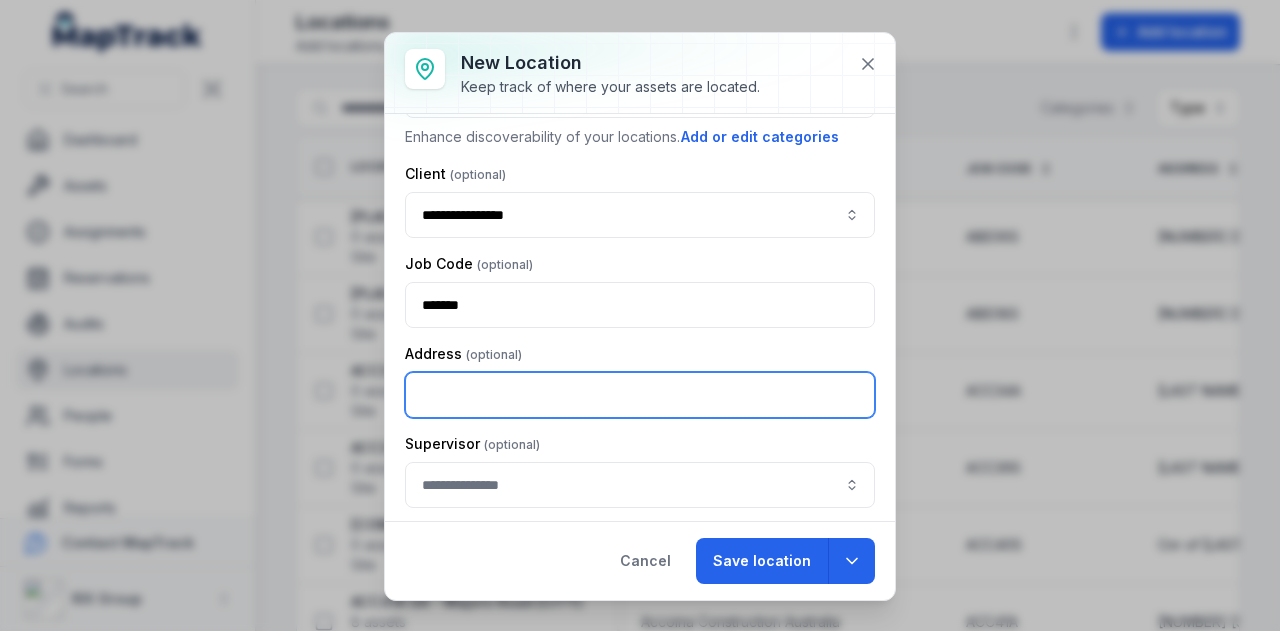 click at bounding box center (640, 395) 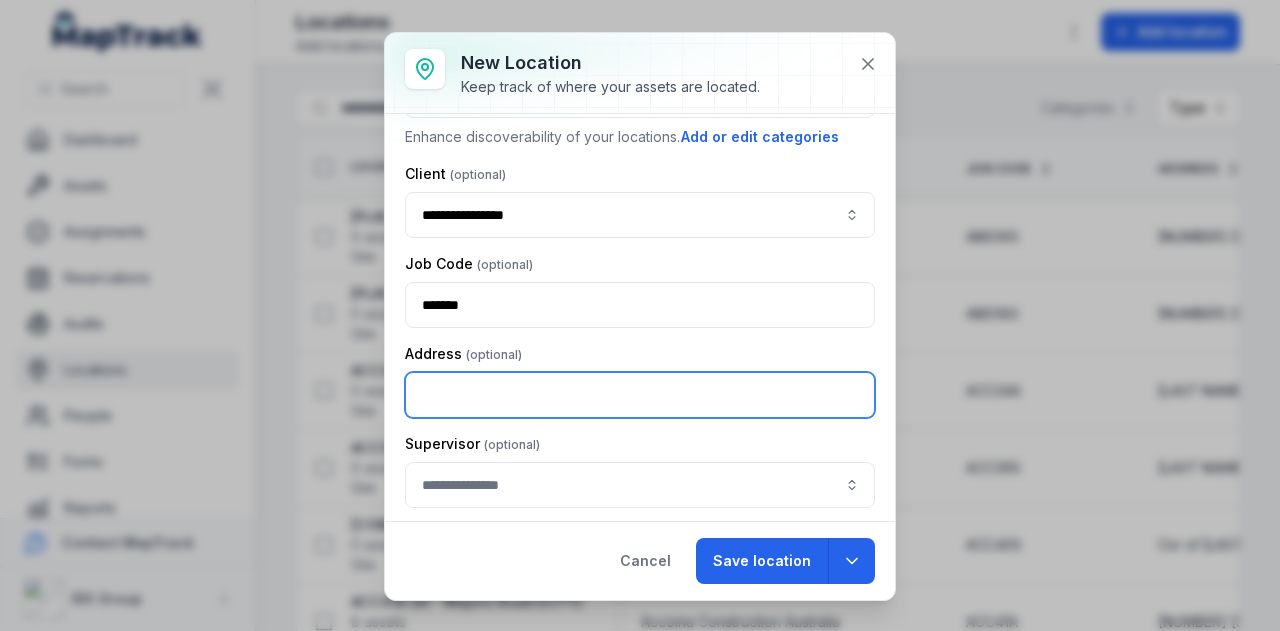 paste on "**********" 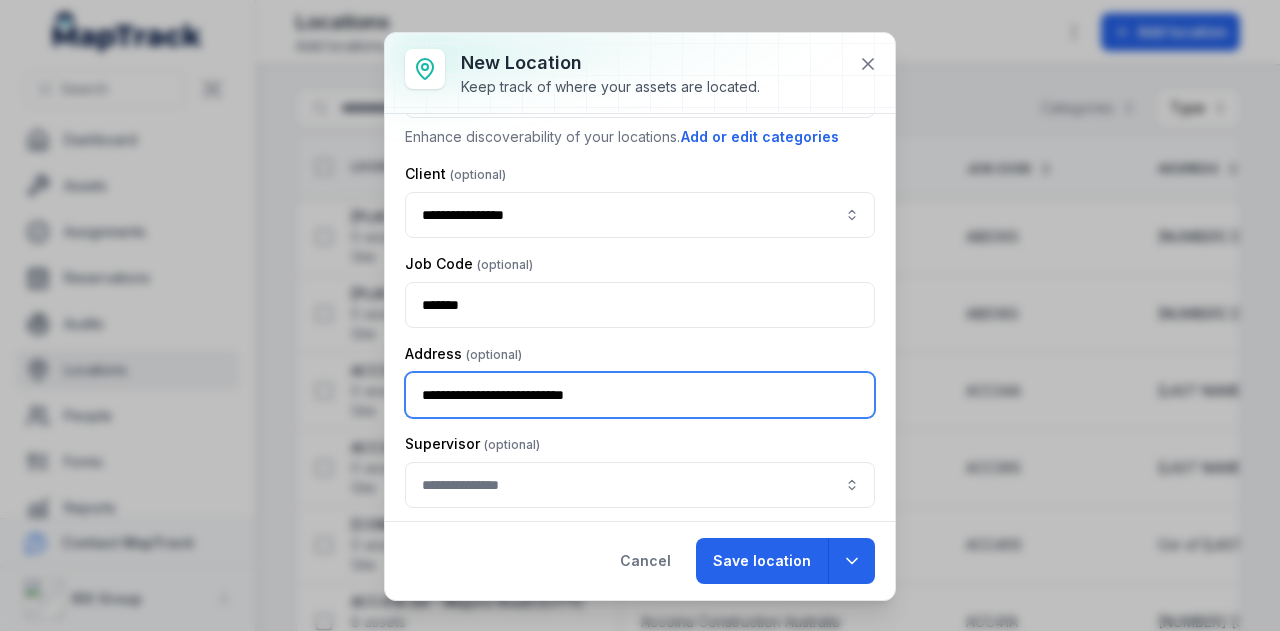 type on "**********" 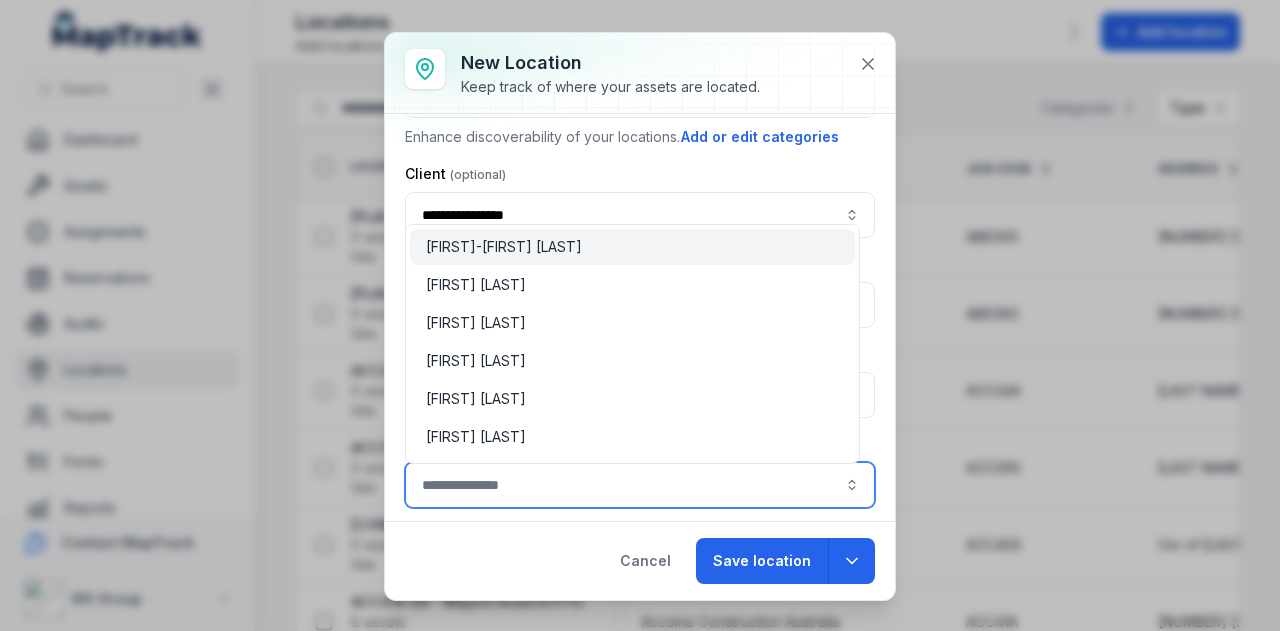 click at bounding box center [640, 485] 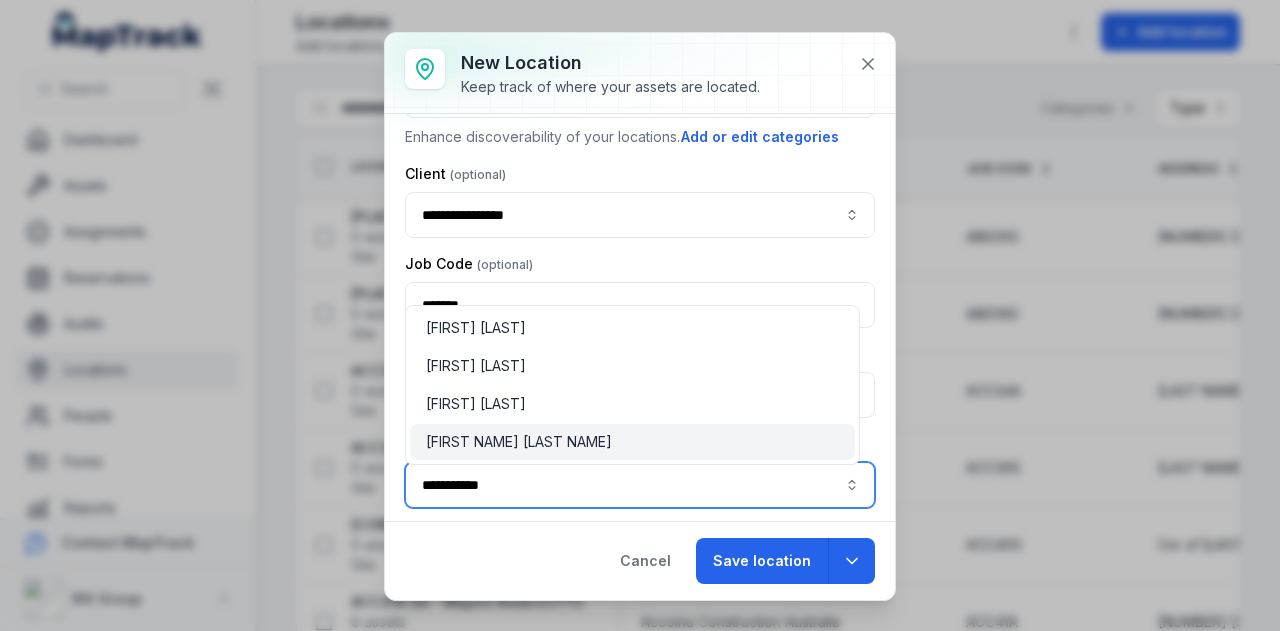 click on "[FIRST NAME] [LAST NAME]" at bounding box center [632, 442] 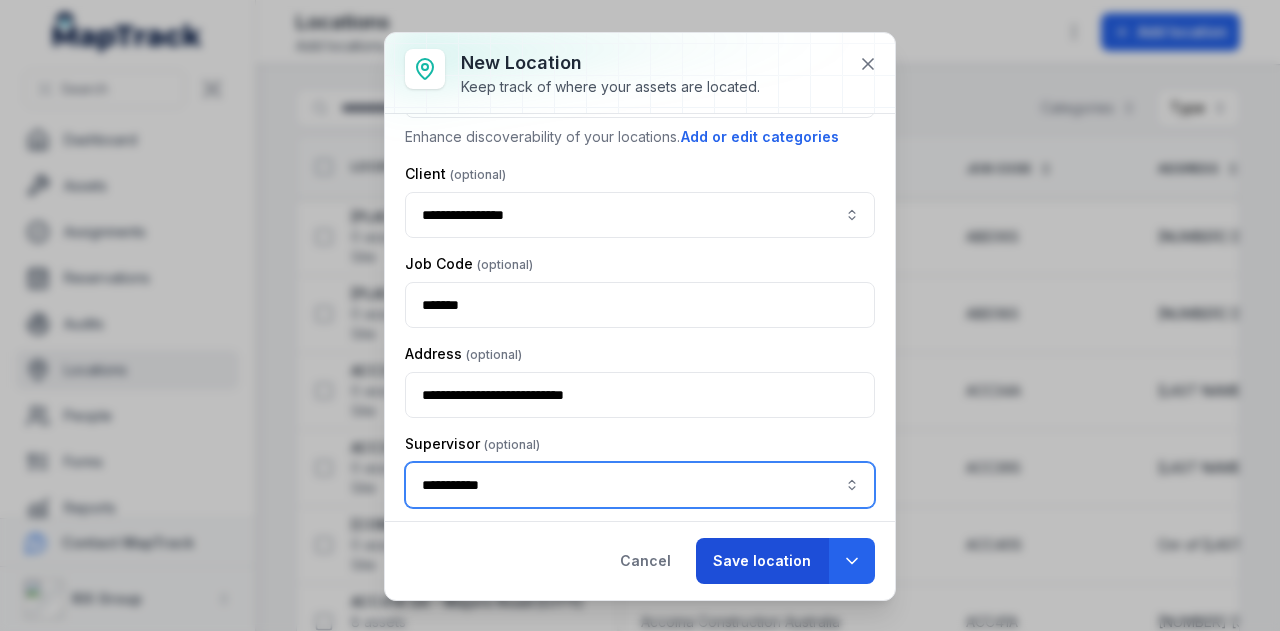 type on "**********" 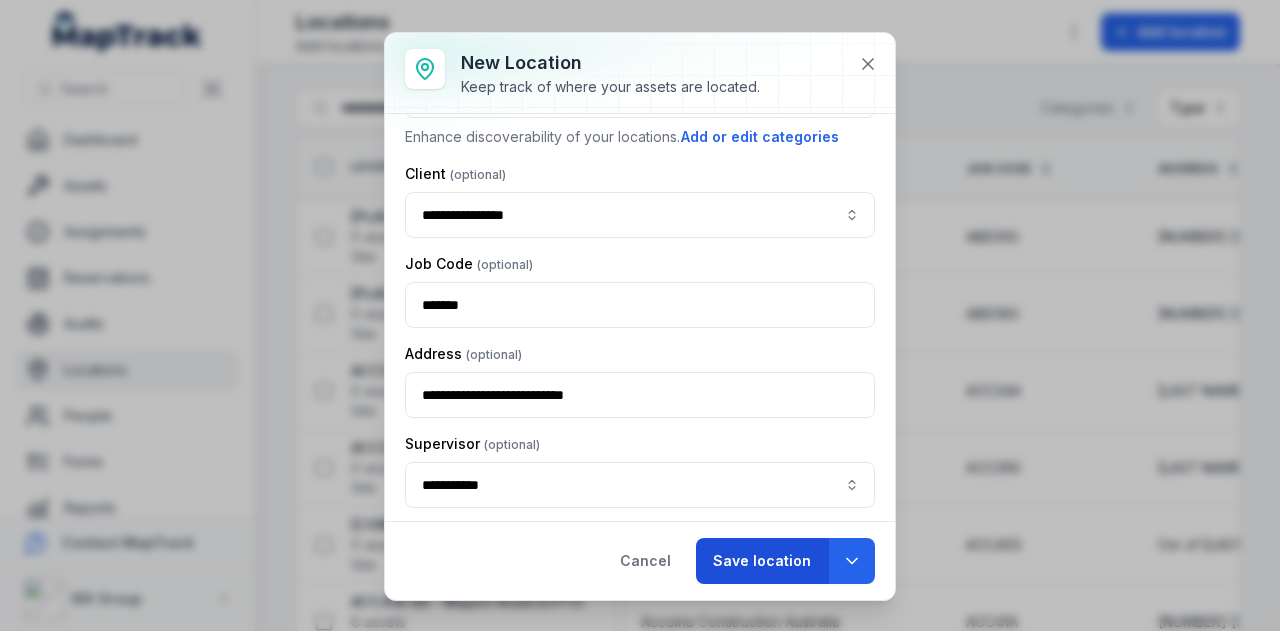 click on "Save location" at bounding box center [762, 561] 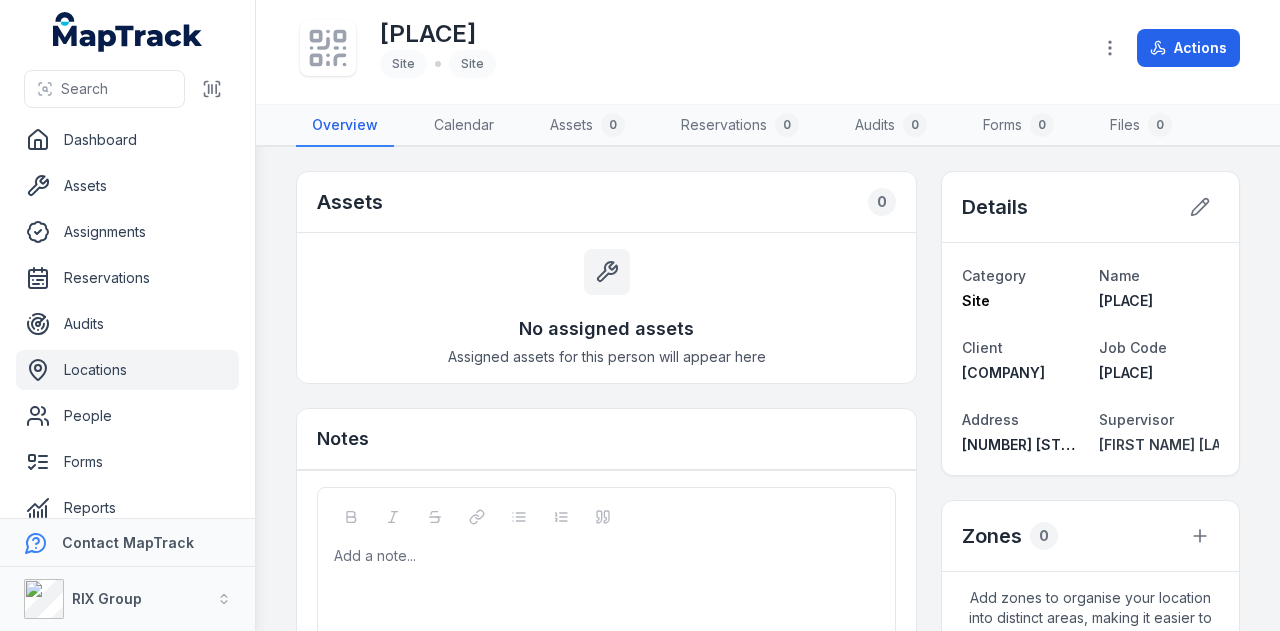 click on "Locations" at bounding box center [127, 370] 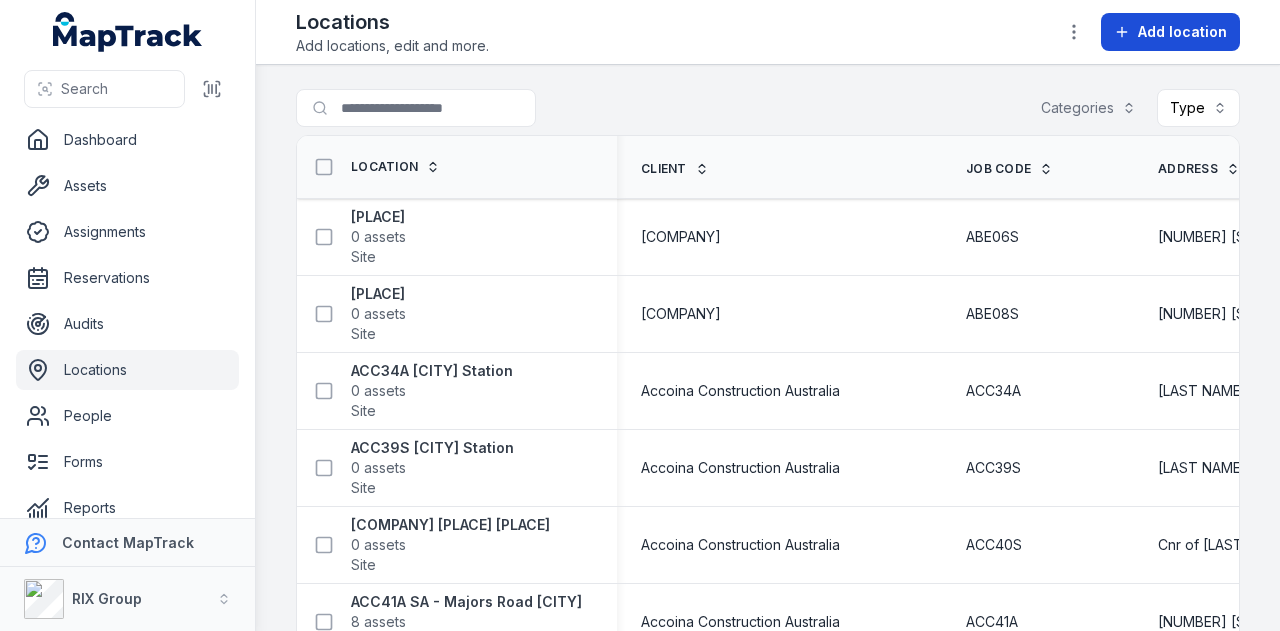 click on "Add location" at bounding box center (1182, 32) 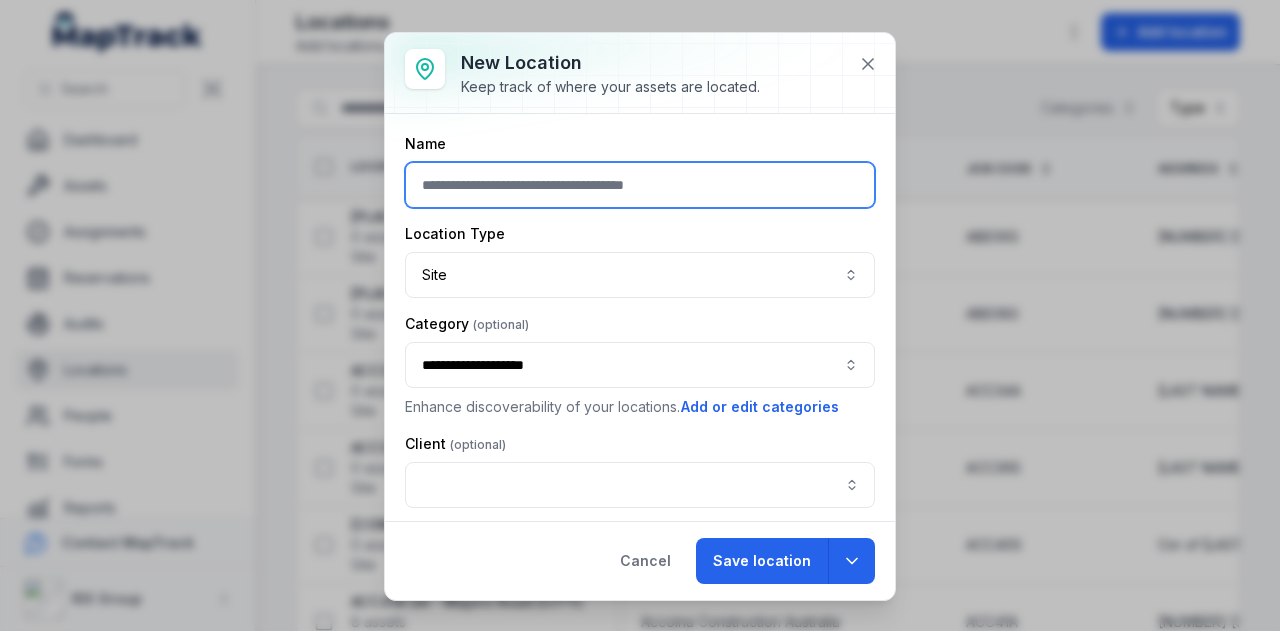 click at bounding box center (640, 185) 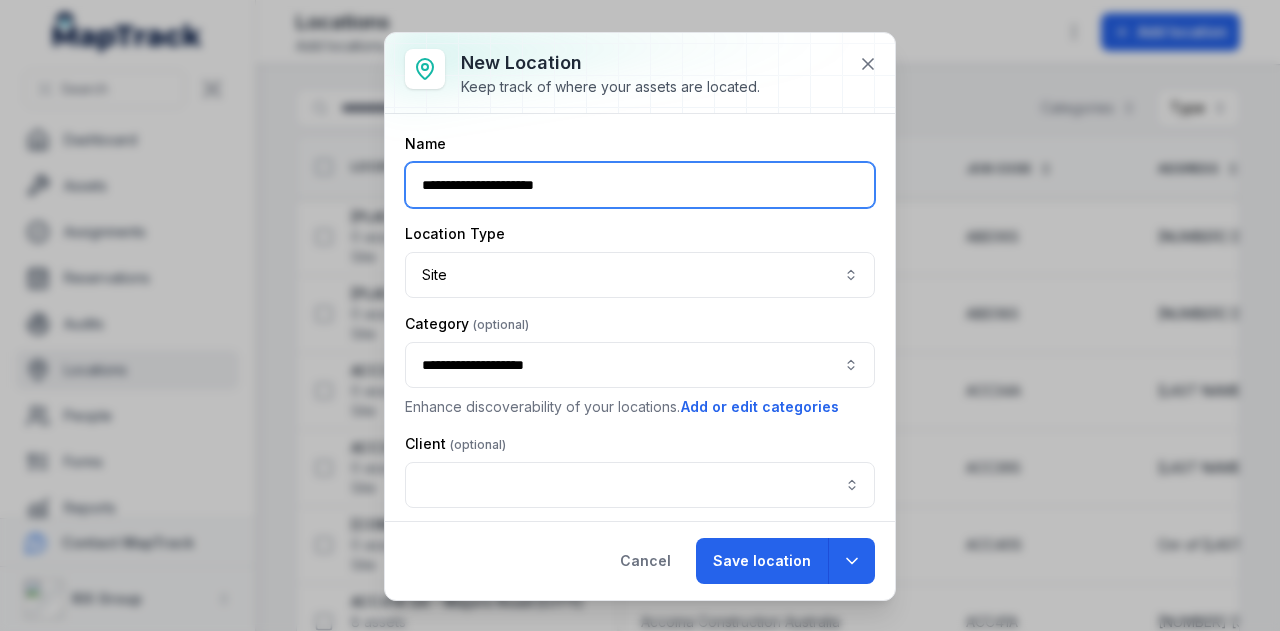 click on "**********" at bounding box center (640, 365) 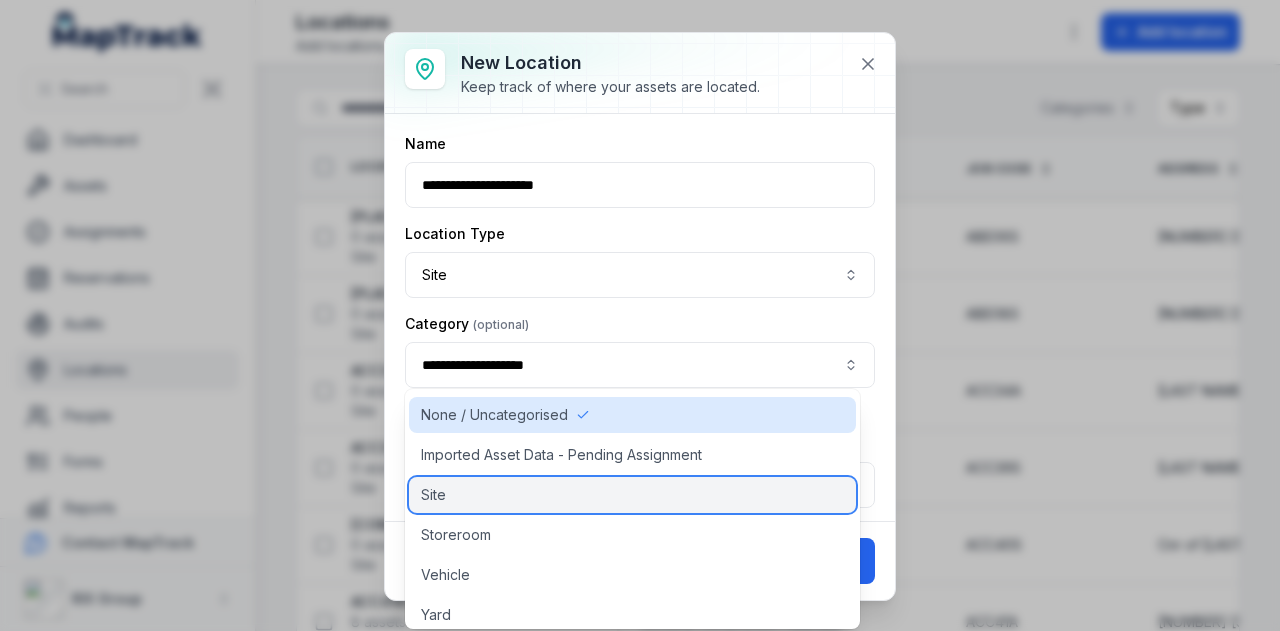 click on "Site" at bounding box center [632, 495] 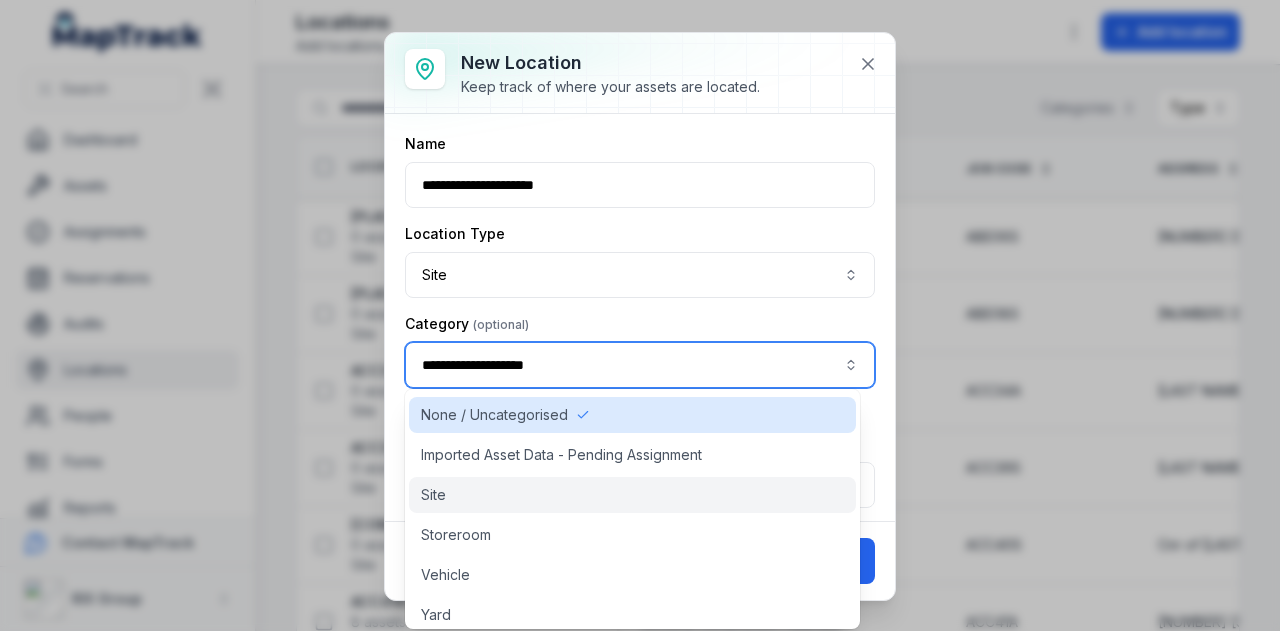 type on "****" 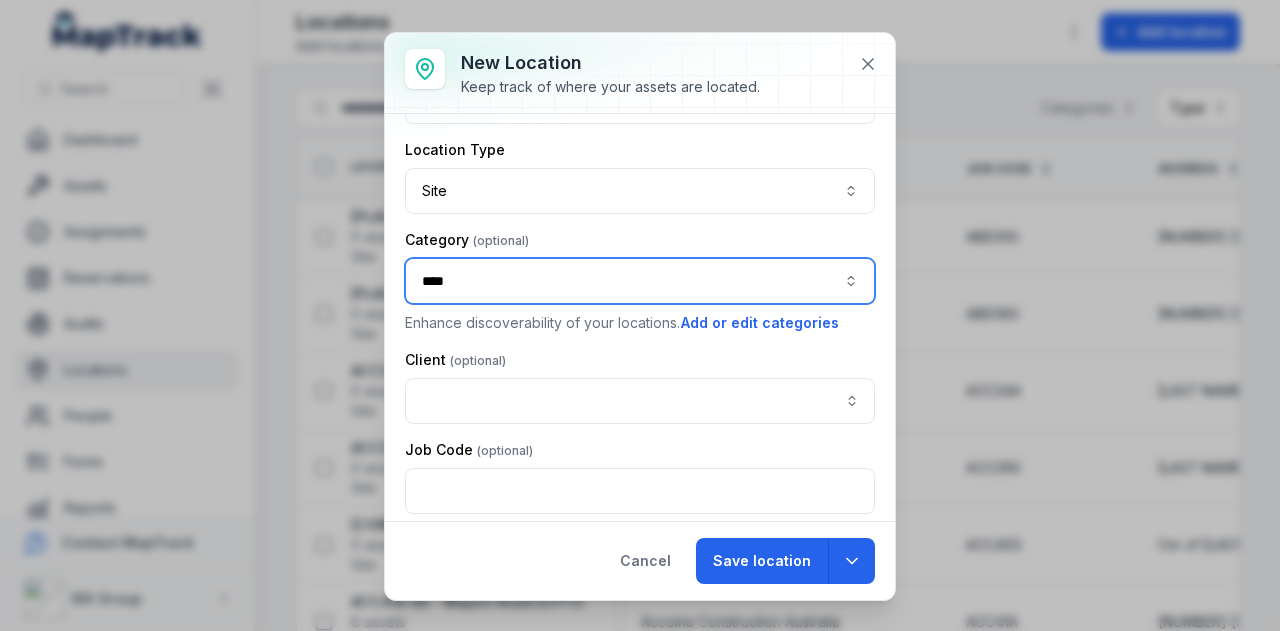 scroll, scrollTop: 200, scrollLeft: 0, axis: vertical 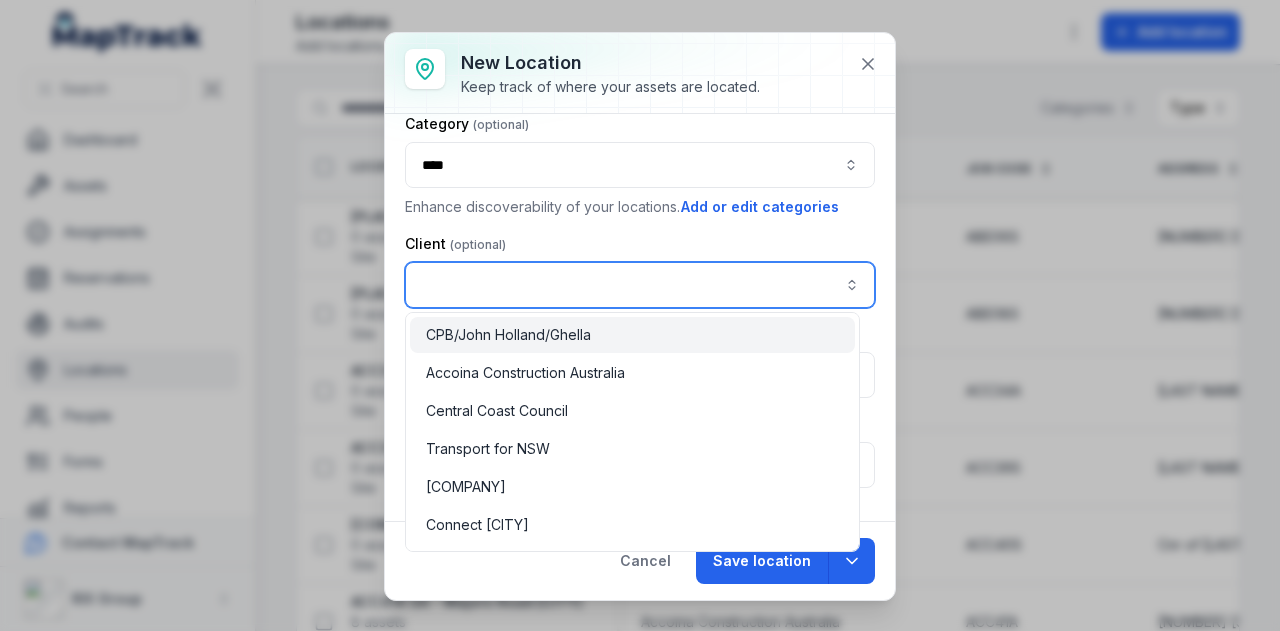 click at bounding box center (640, 285) 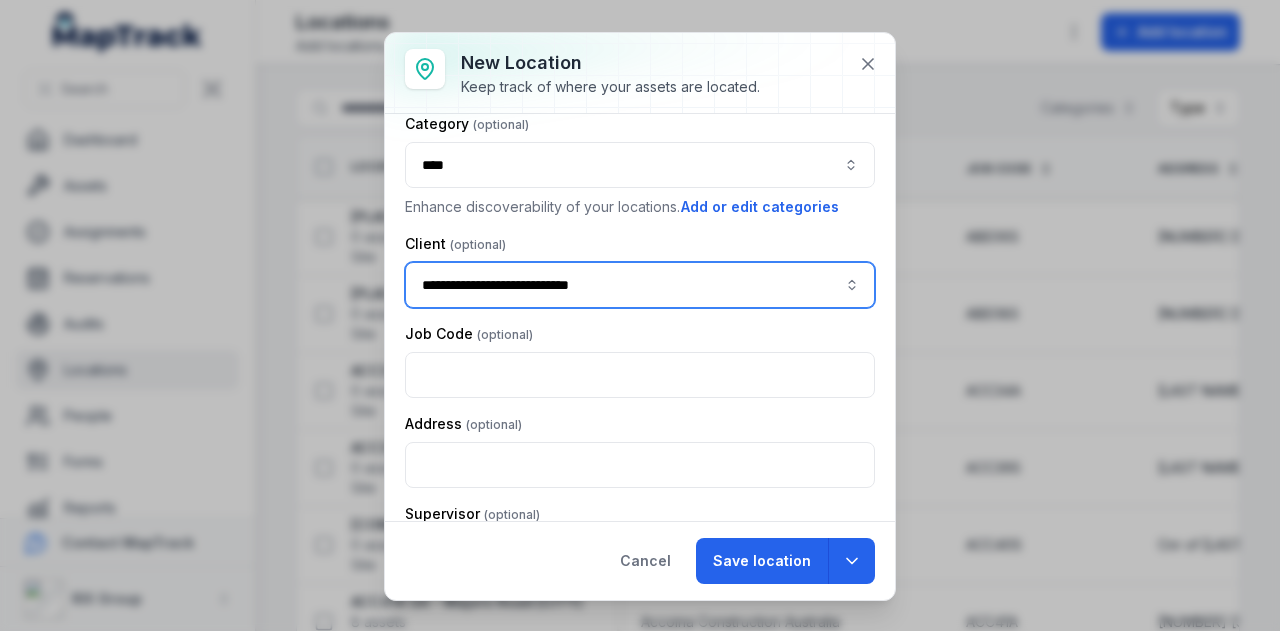 click on "" Blue Mountains Pipe and Civil "" at bounding box center (541, 334) 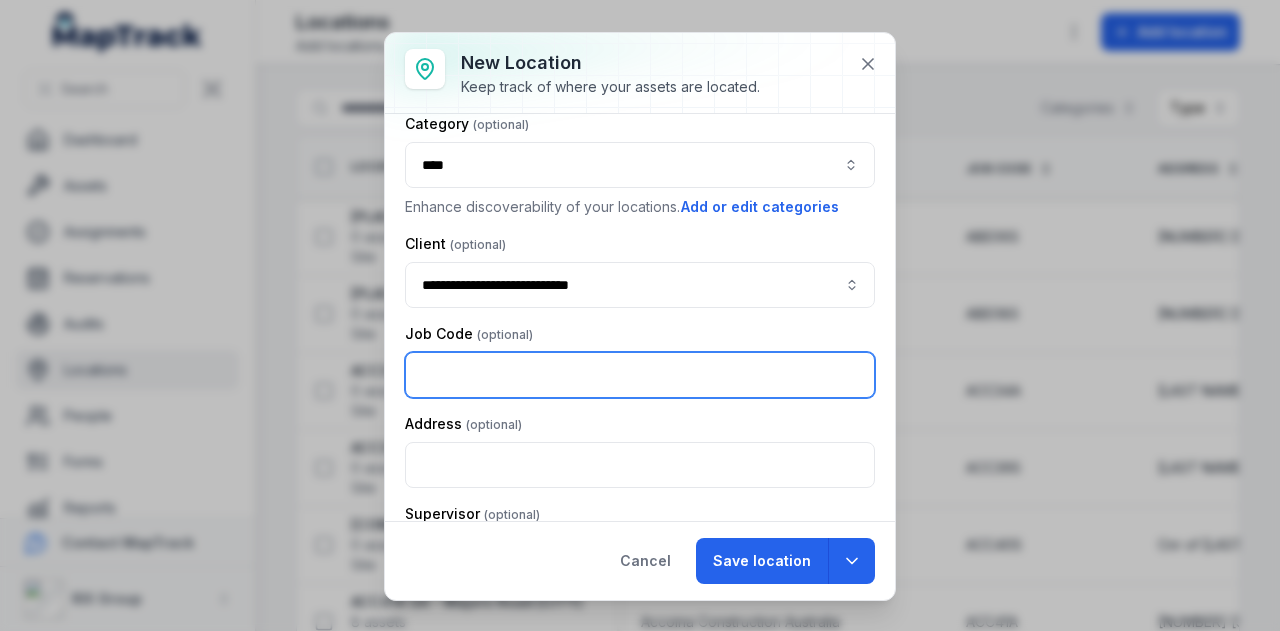 click at bounding box center (640, 375) 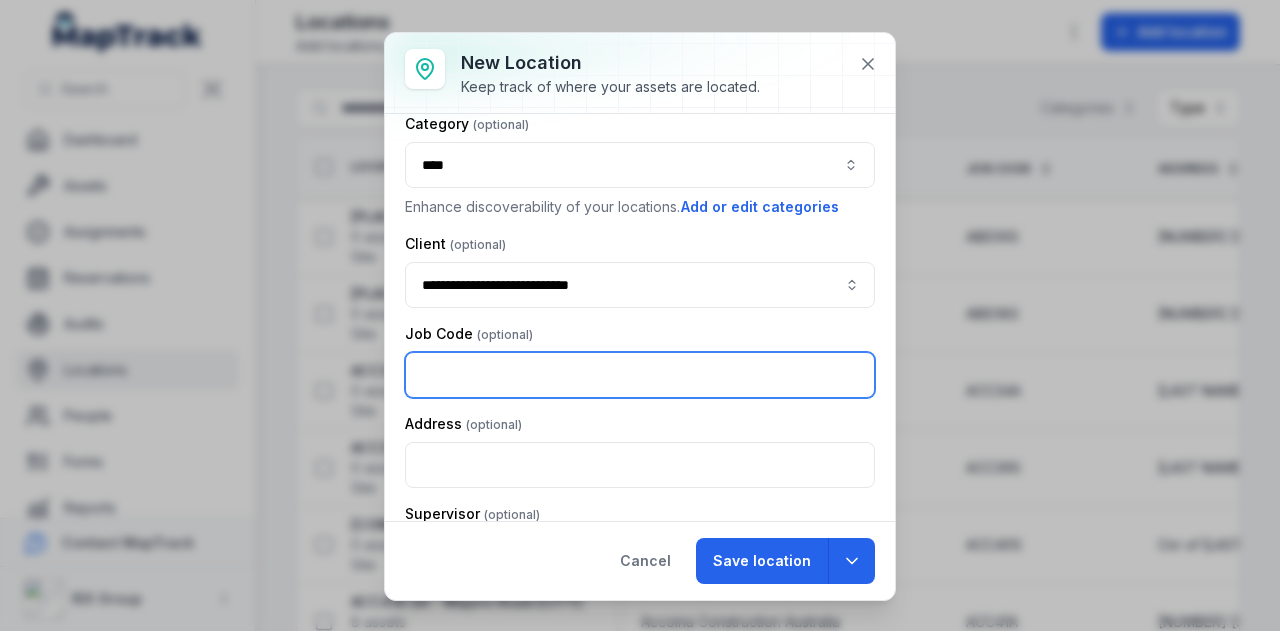 paste on "******" 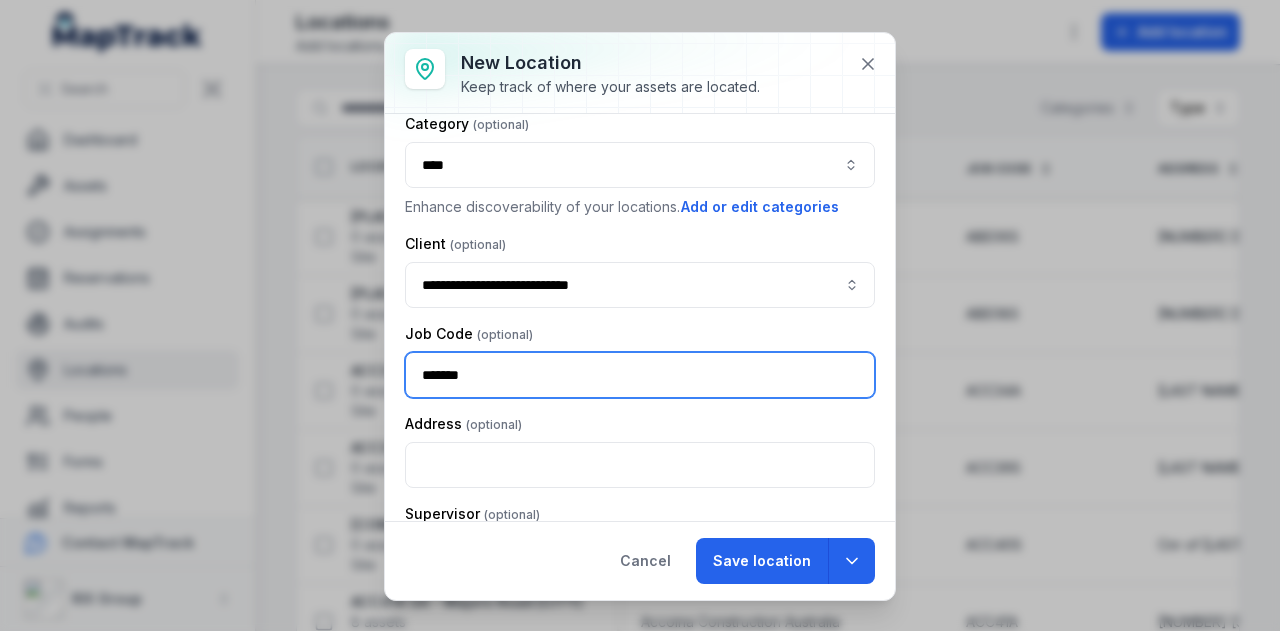 type on "******" 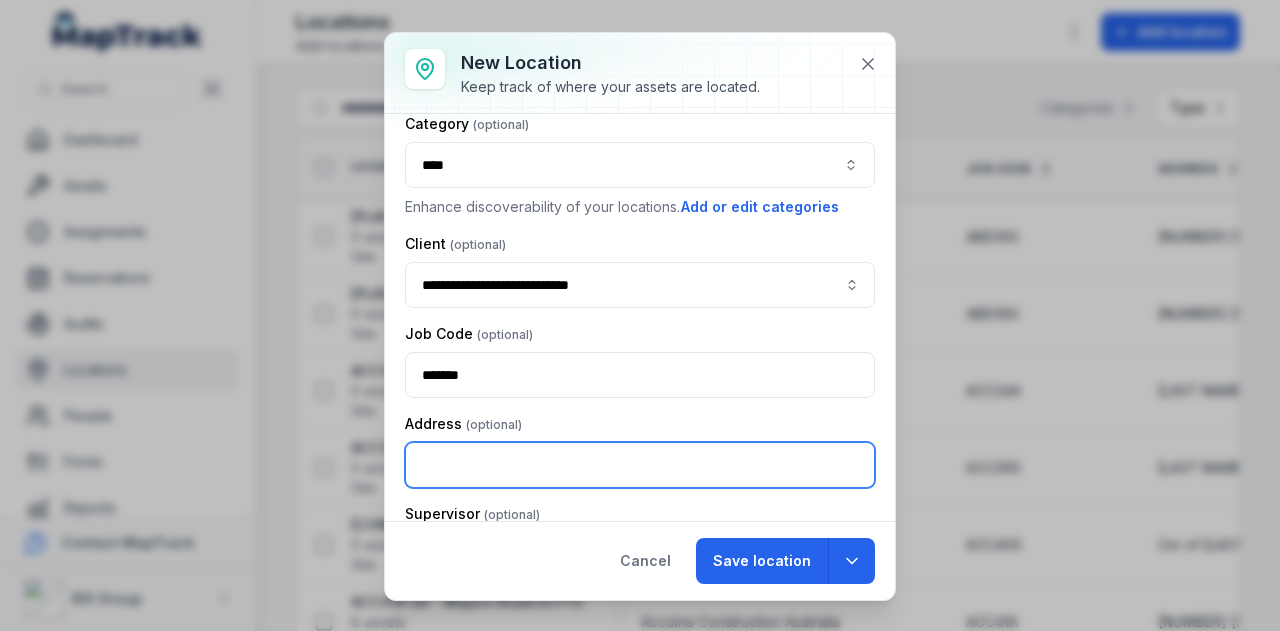 click at bounding box center [640, 465] 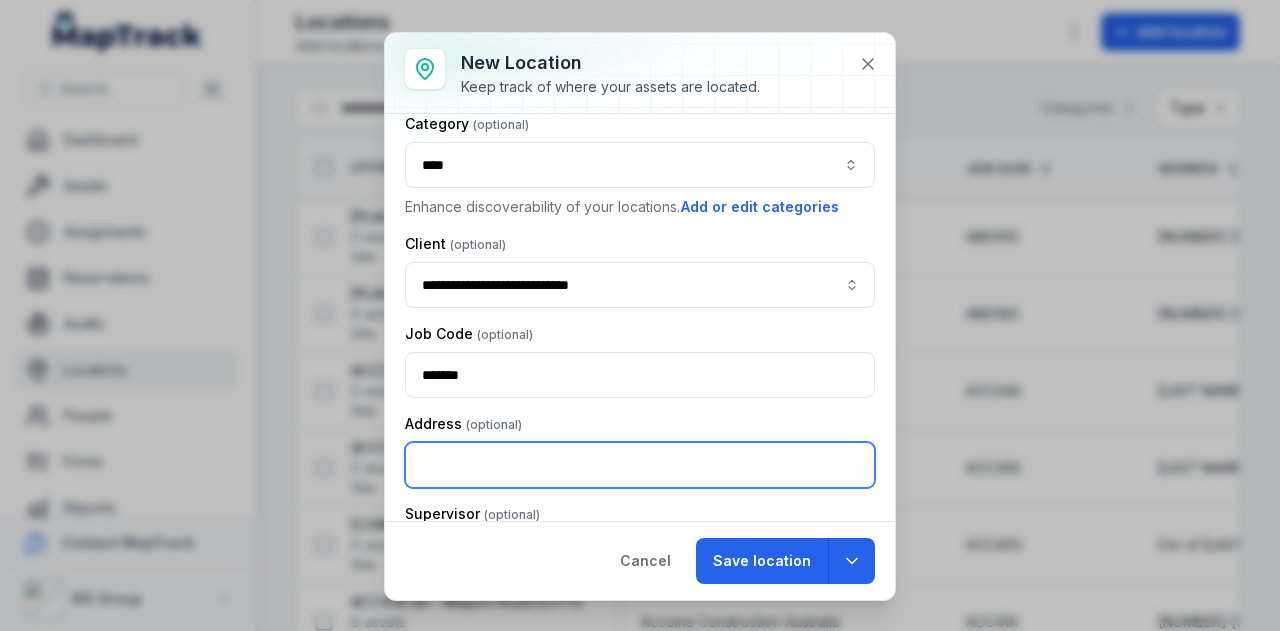 paste on "**********" 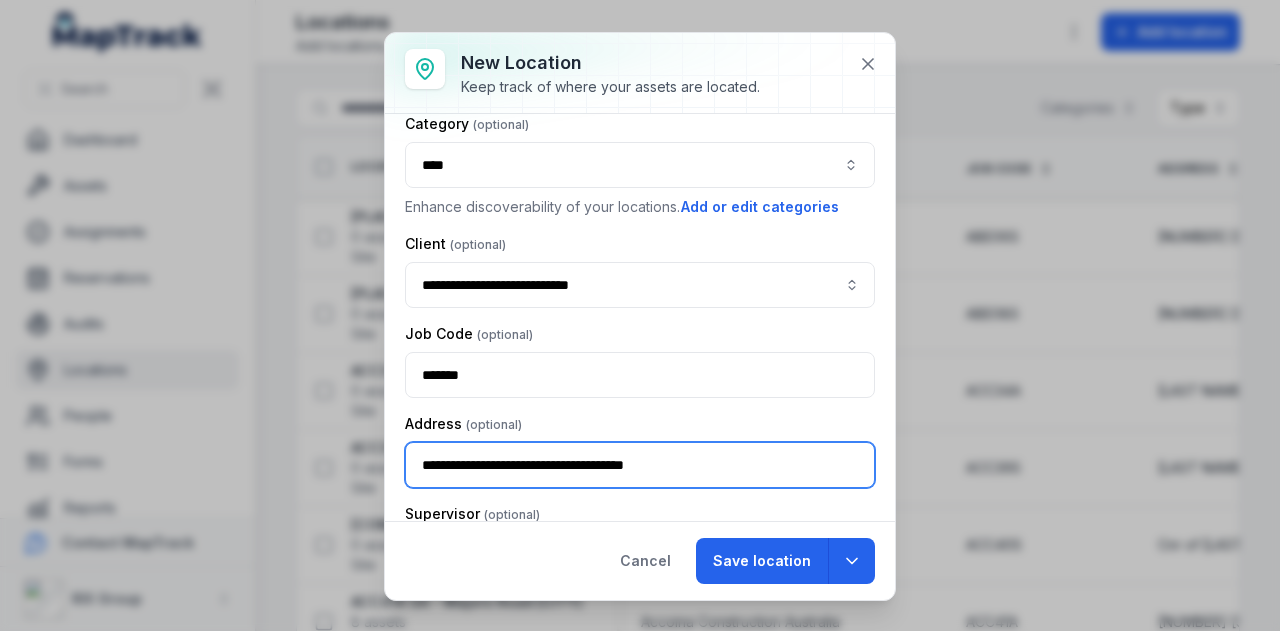 click on "**********" at bounding box center (640, 465) 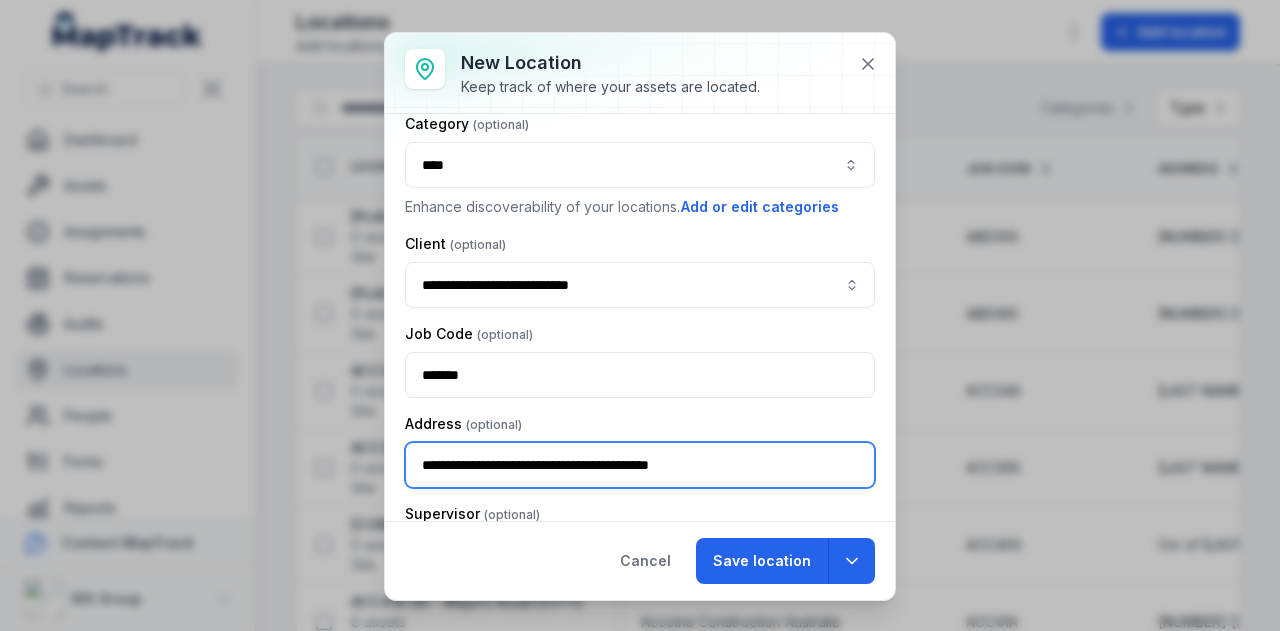 scroll, scrollTop: 270, scrollLeft: 0, axis: vertical 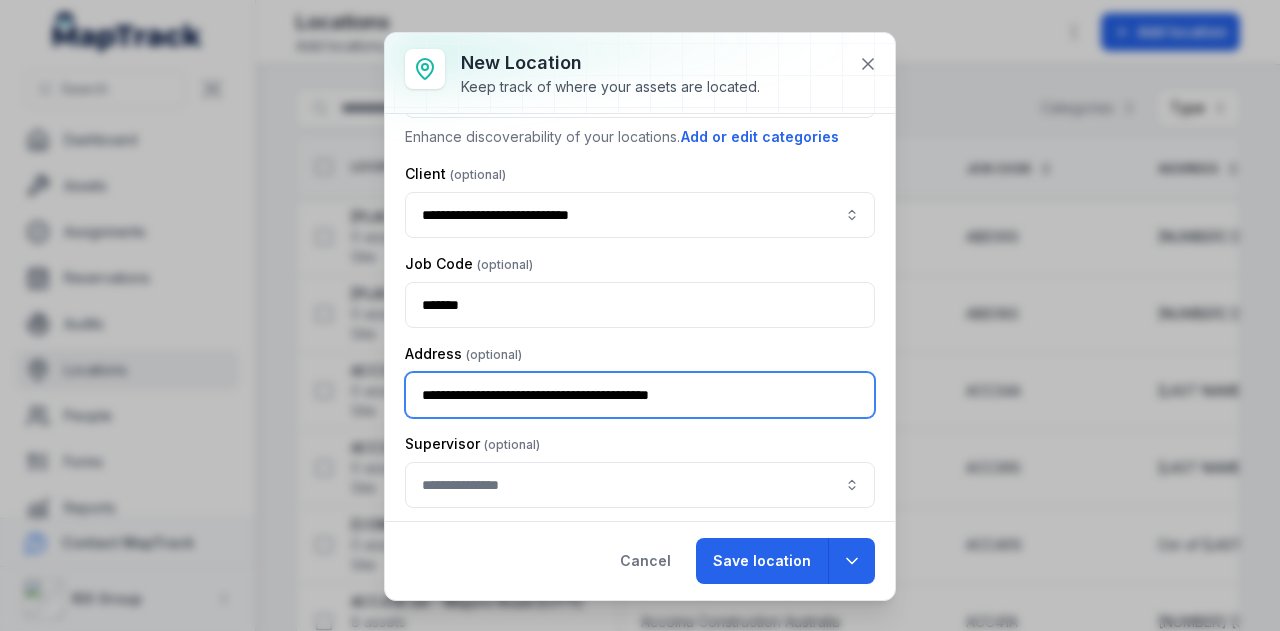 type on "**********" 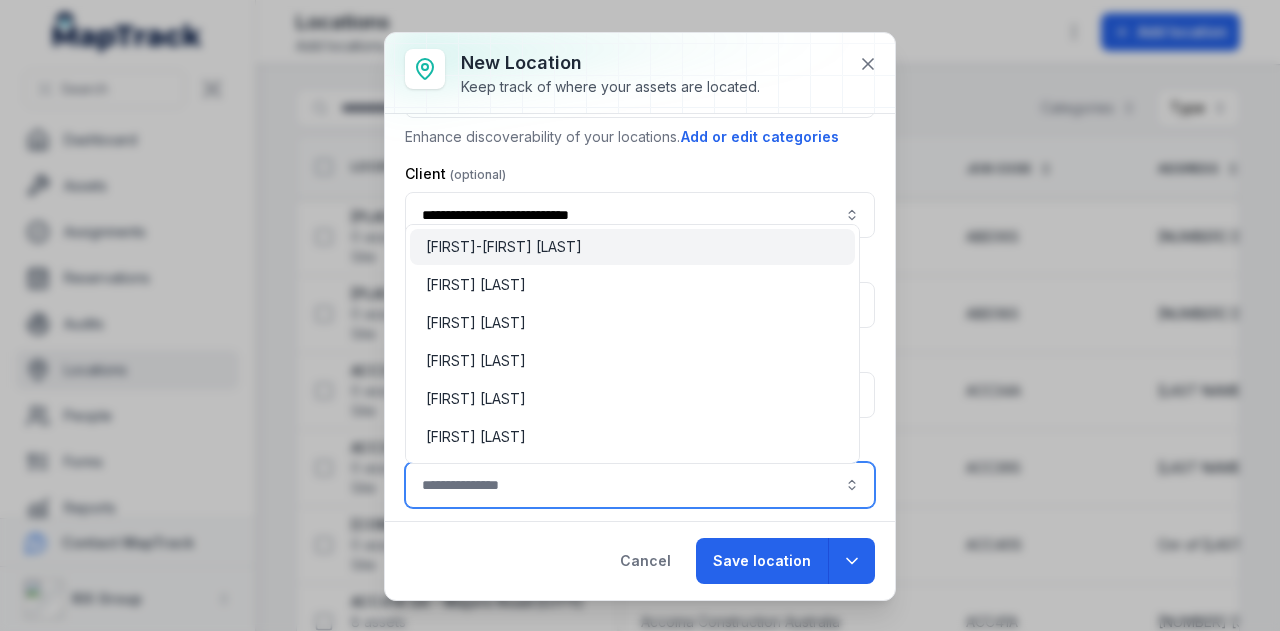 click at bounding box center [640, 485] 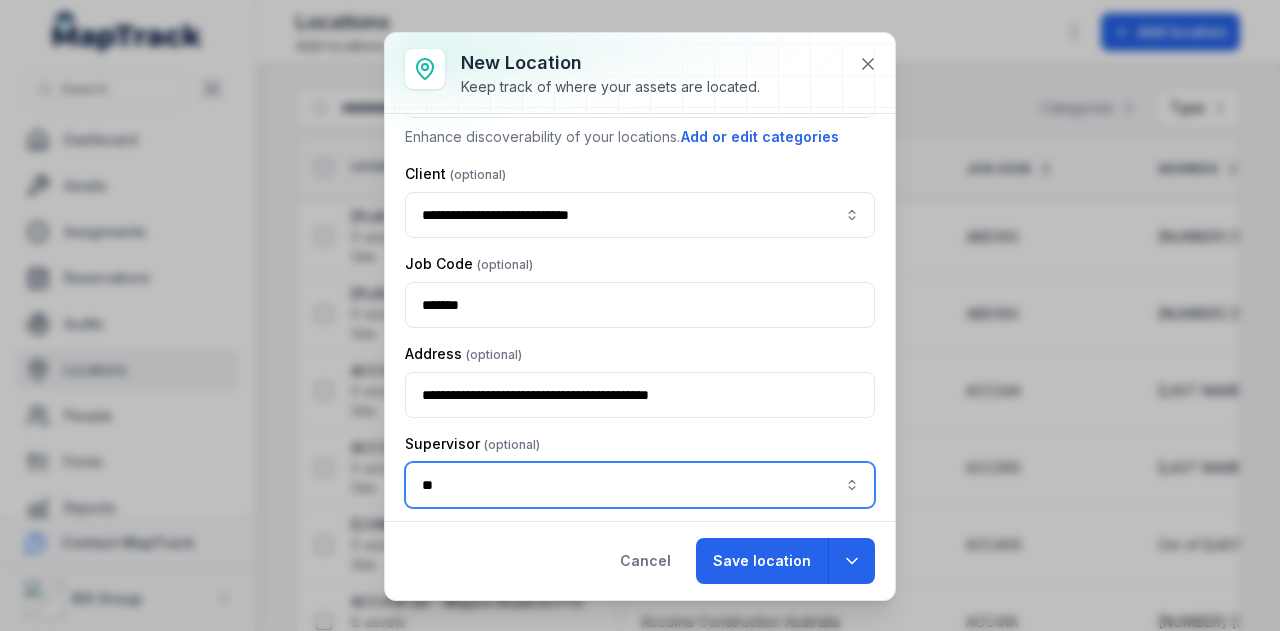 type on "*" 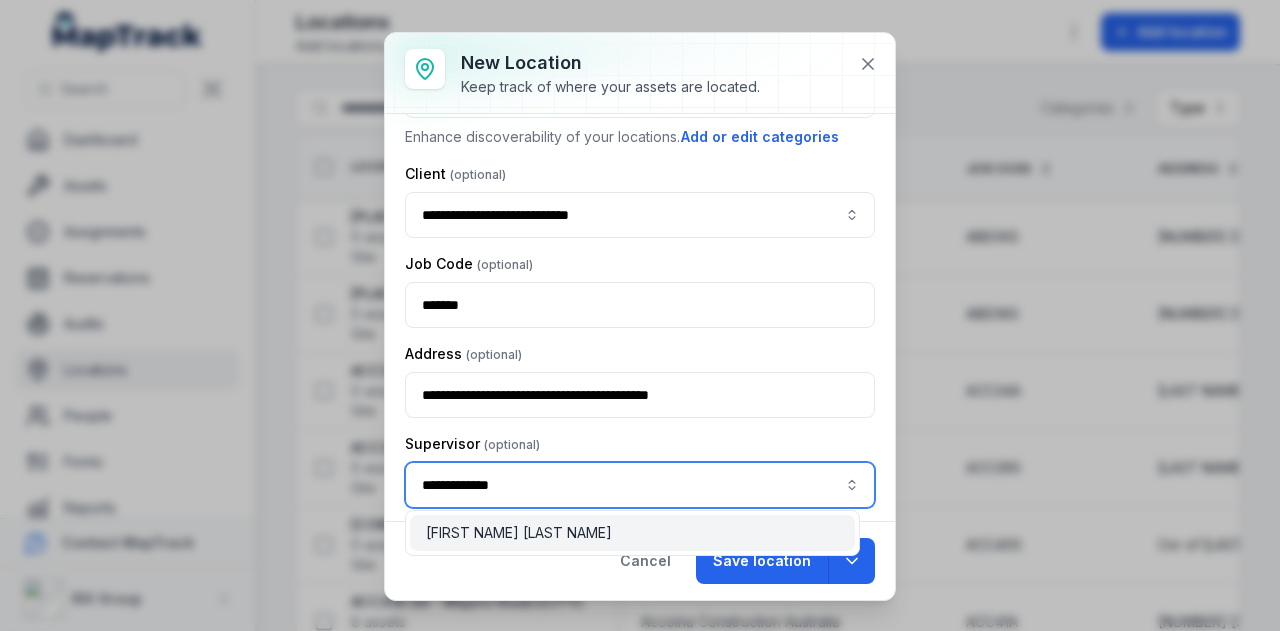 click on "[FIRST NAME] [LAST NAME]" at bounding box center [632, 533] 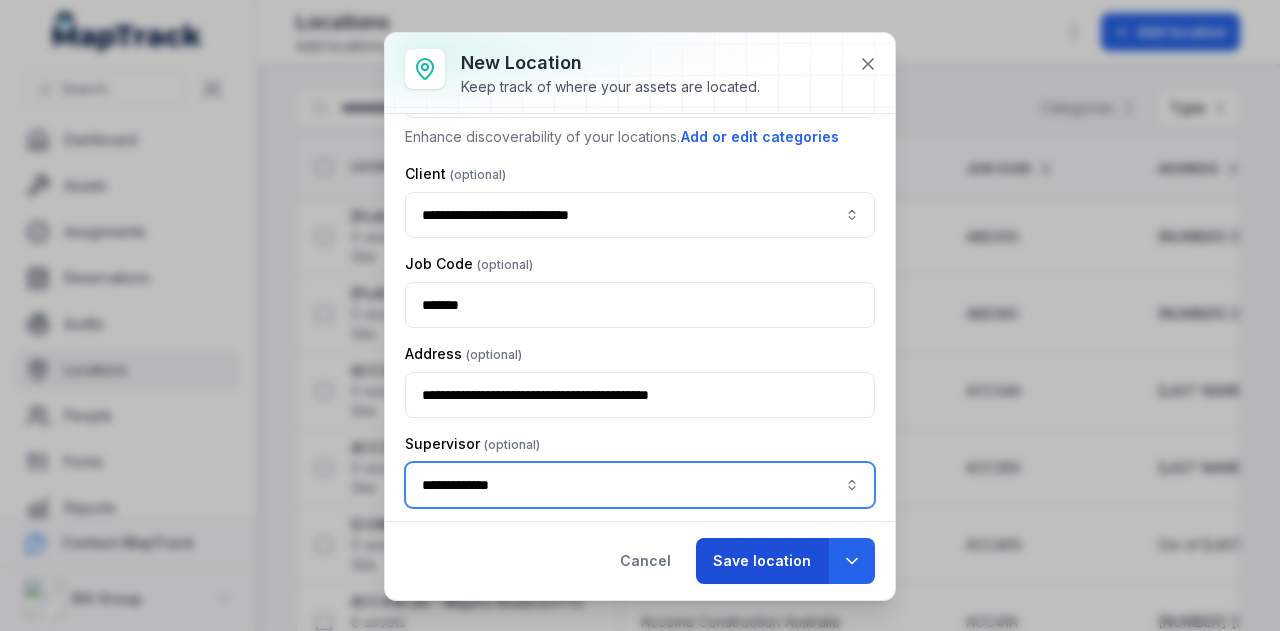type on "**********" 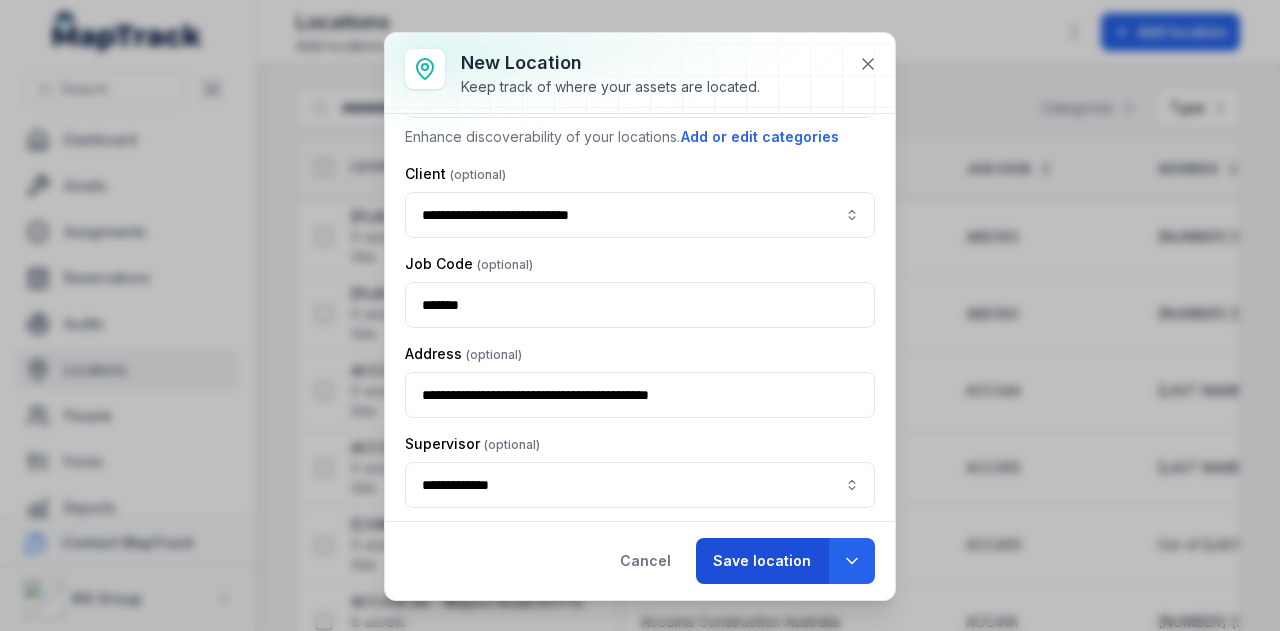 click on "Save location" at bounding box center (762, 561) 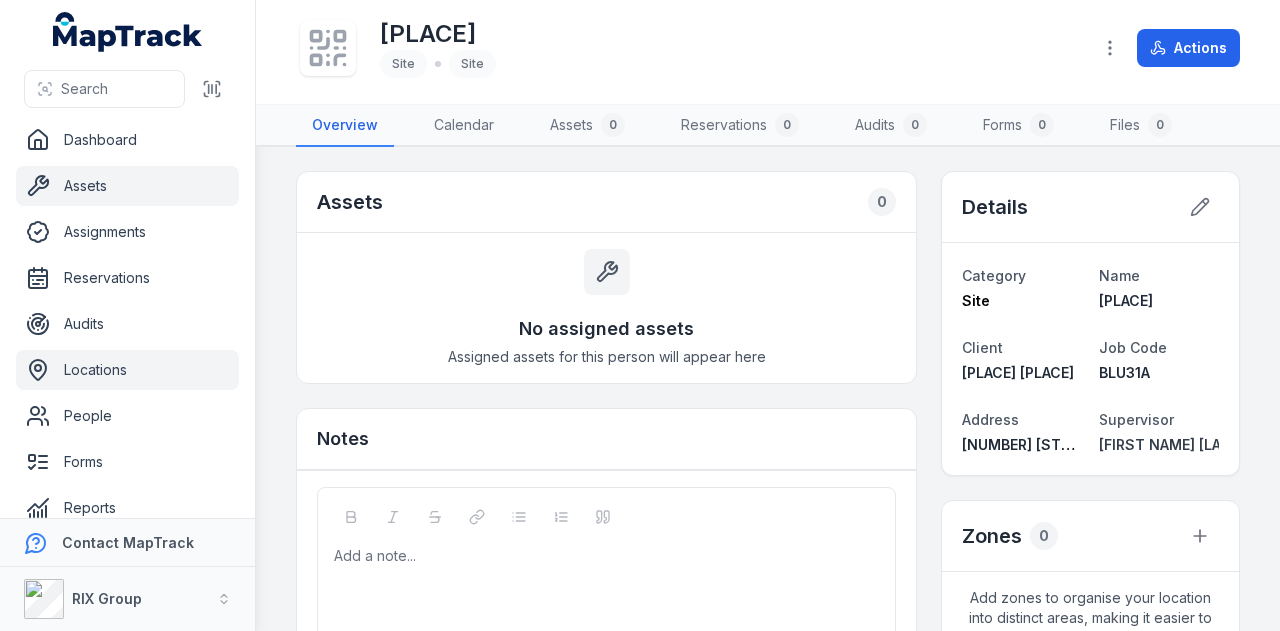 click on "Assets" at bounding box center (127, 186) 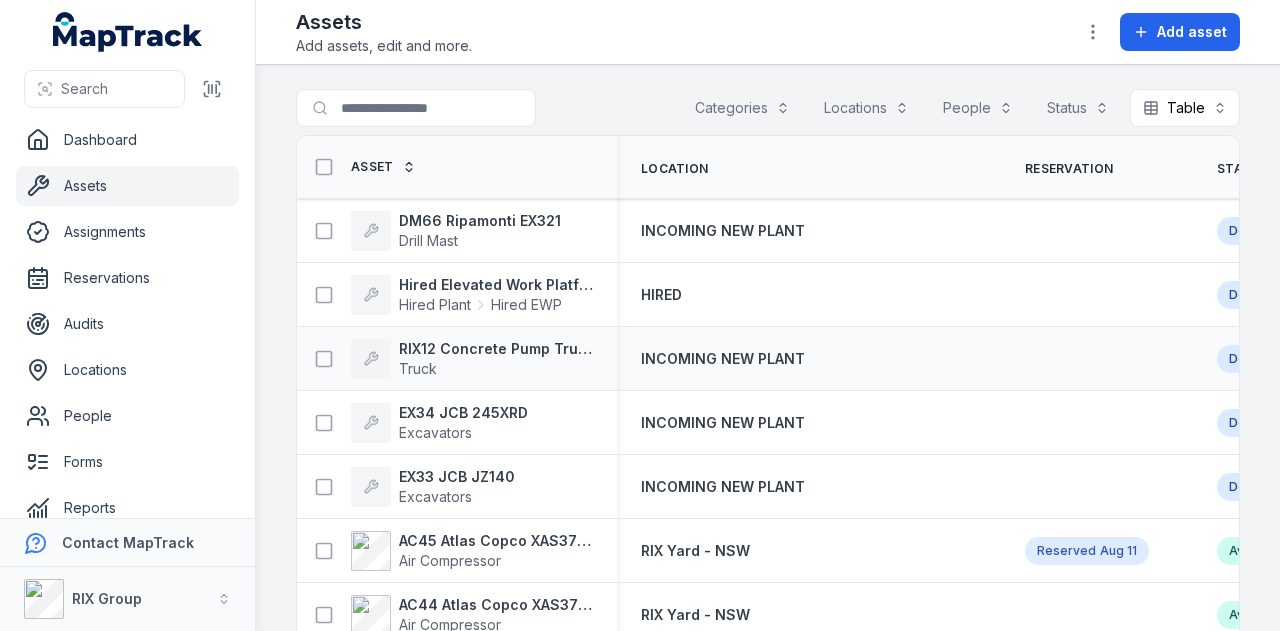 scroll, scrollTop: 500, scrollLeft: 0, axis: vertical 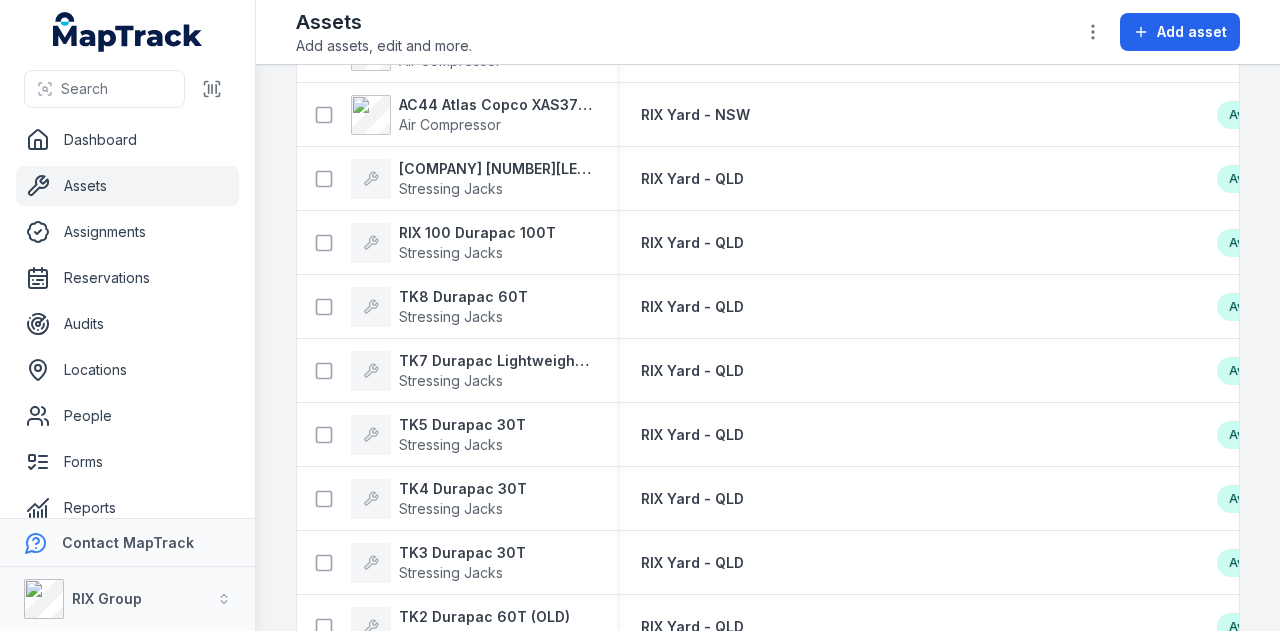 click on "Assets" at bounding box center (127, 186) 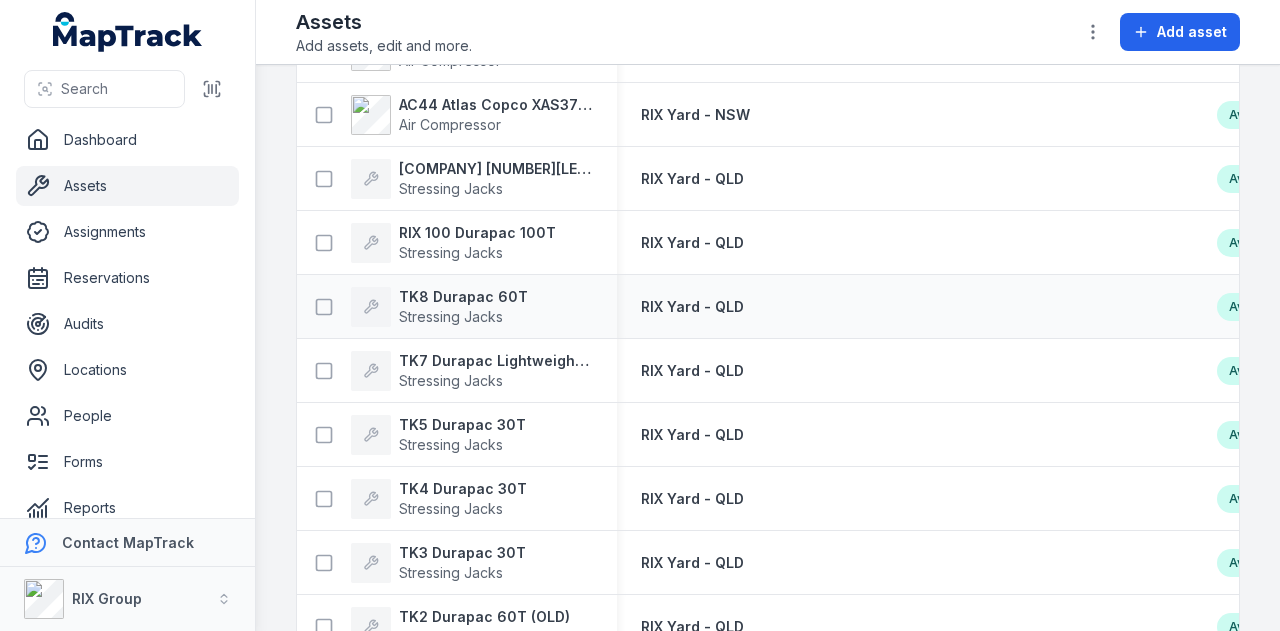 scroll, scrollTop: 0, scrollLeft: 0, axis: both 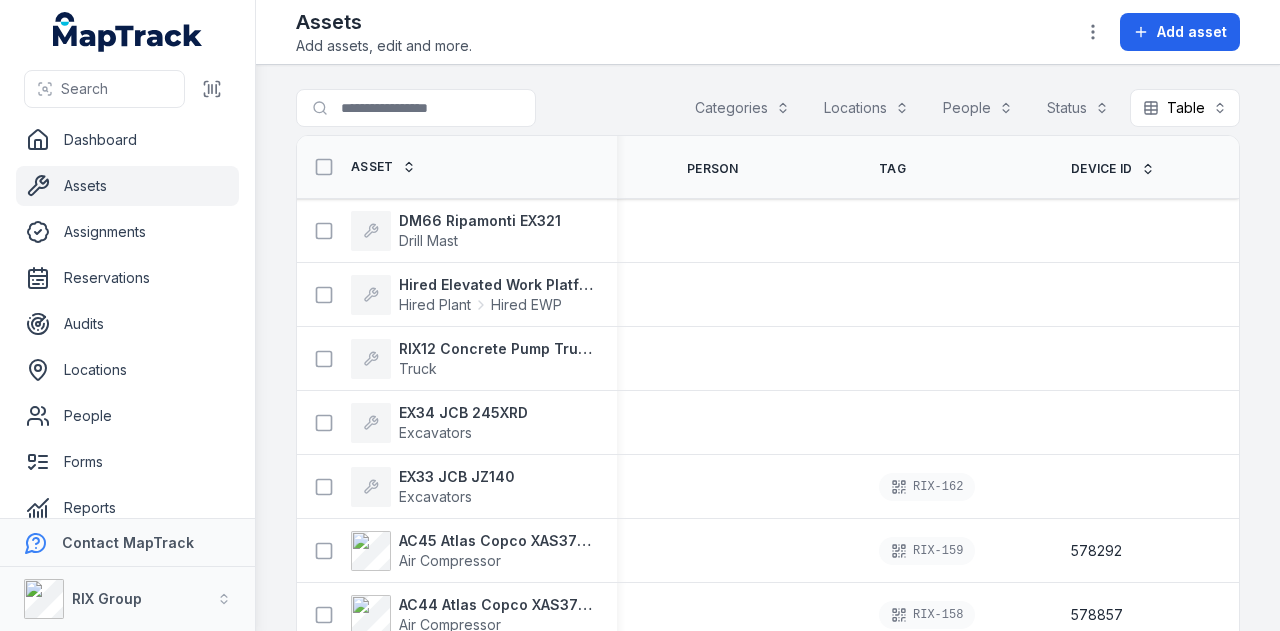 click on "Device ID" at bounding box center (1102, 169) 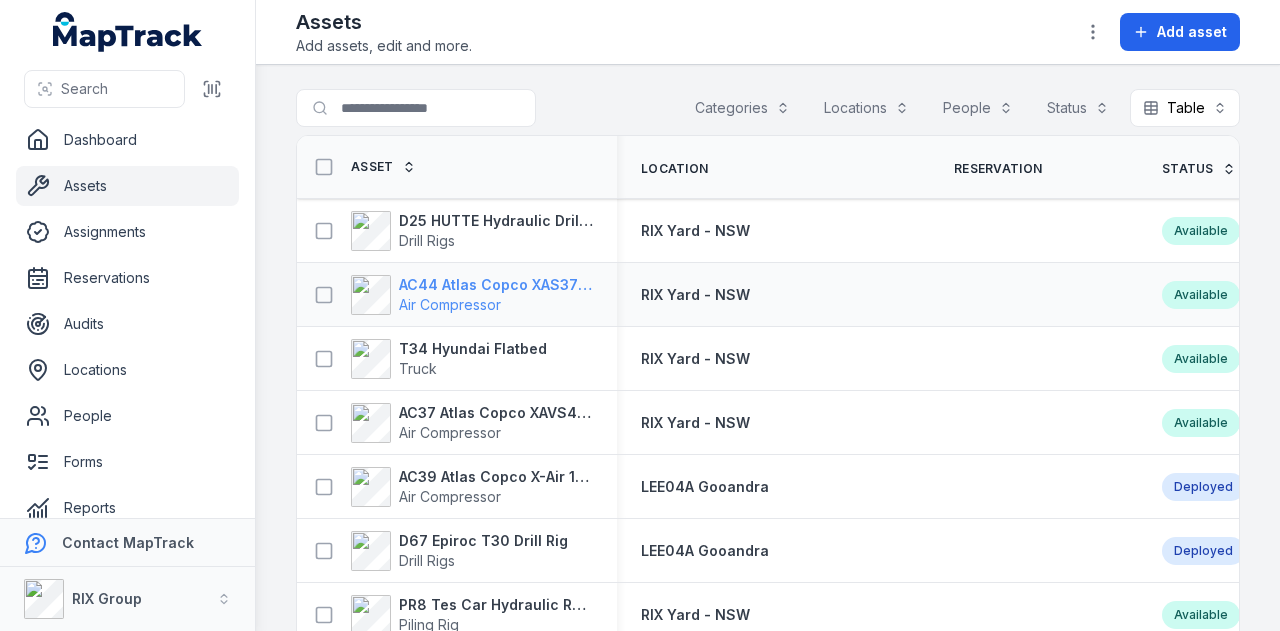 scroll, scrollTop: 0, scrollLeft: 0, axis: both 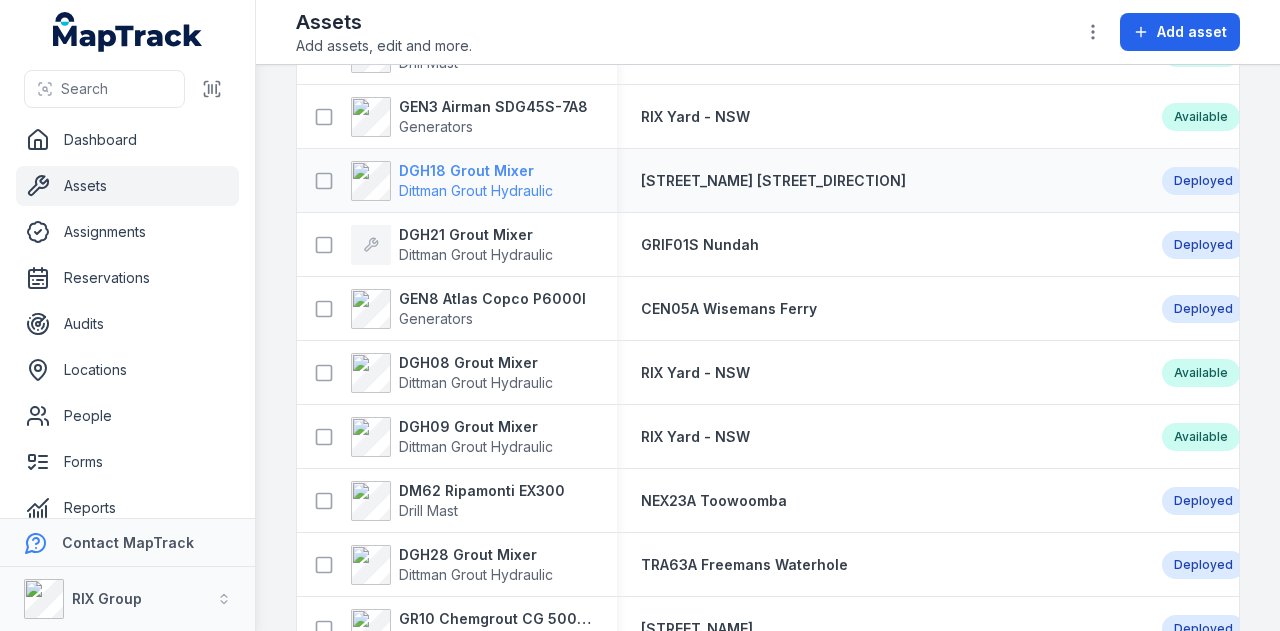 click on "DGH18 Grout Mixer" at bounding box center (476, 171) 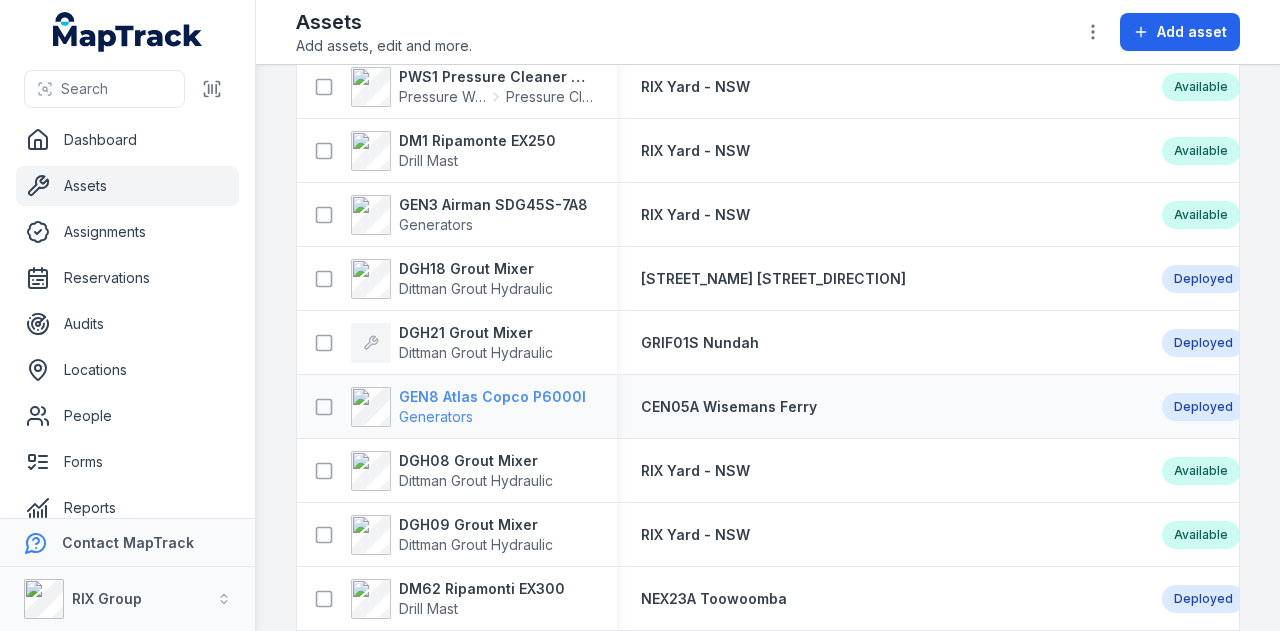 scroll, scrollTop: 3700, scrollLeft: 0, axis: vertical 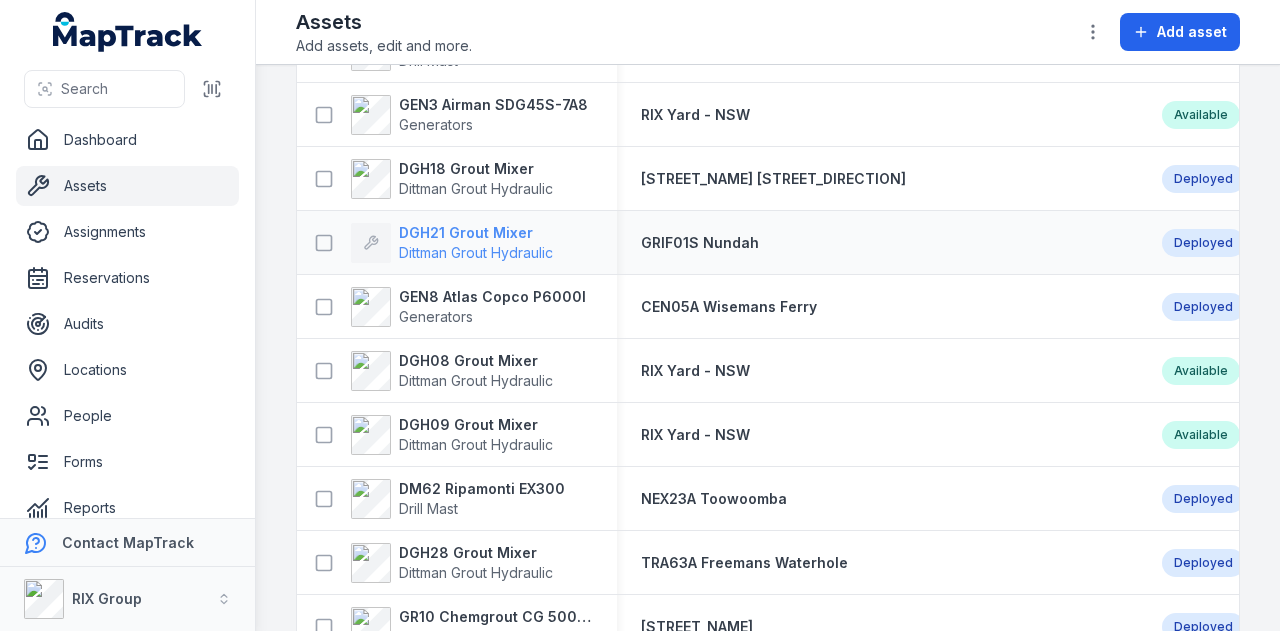 click on "DGH21 Grout Mixer" at bounding box center [476, 233] 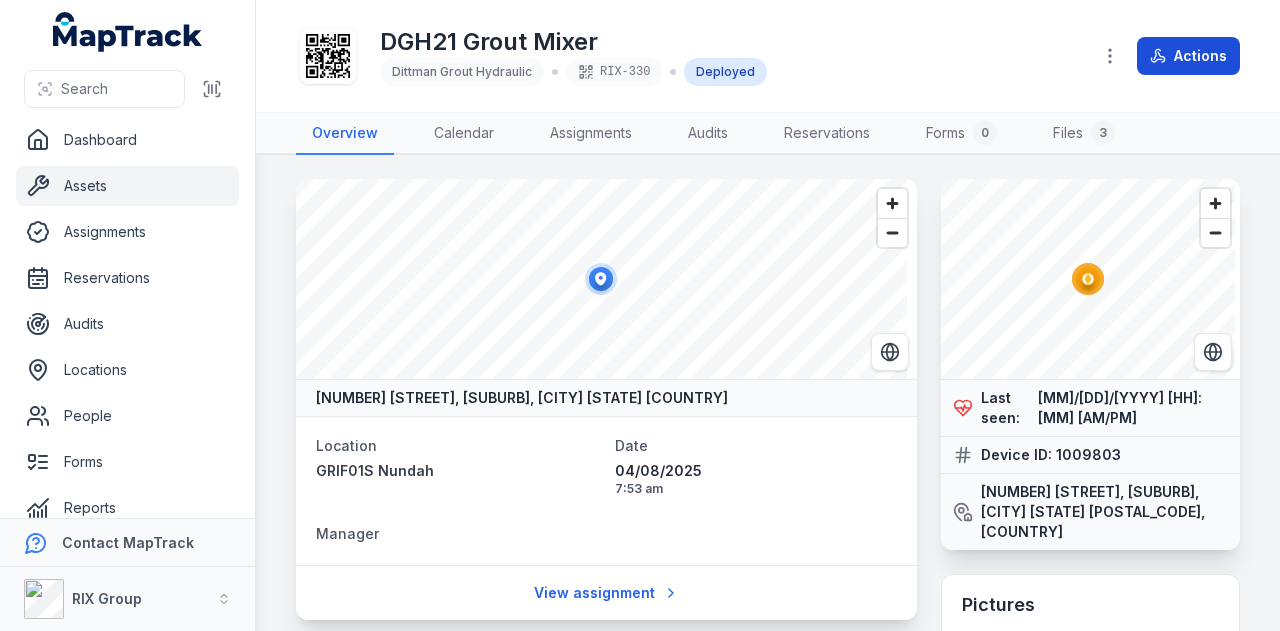 click on "Actions" at bounding box center [1188, 56] 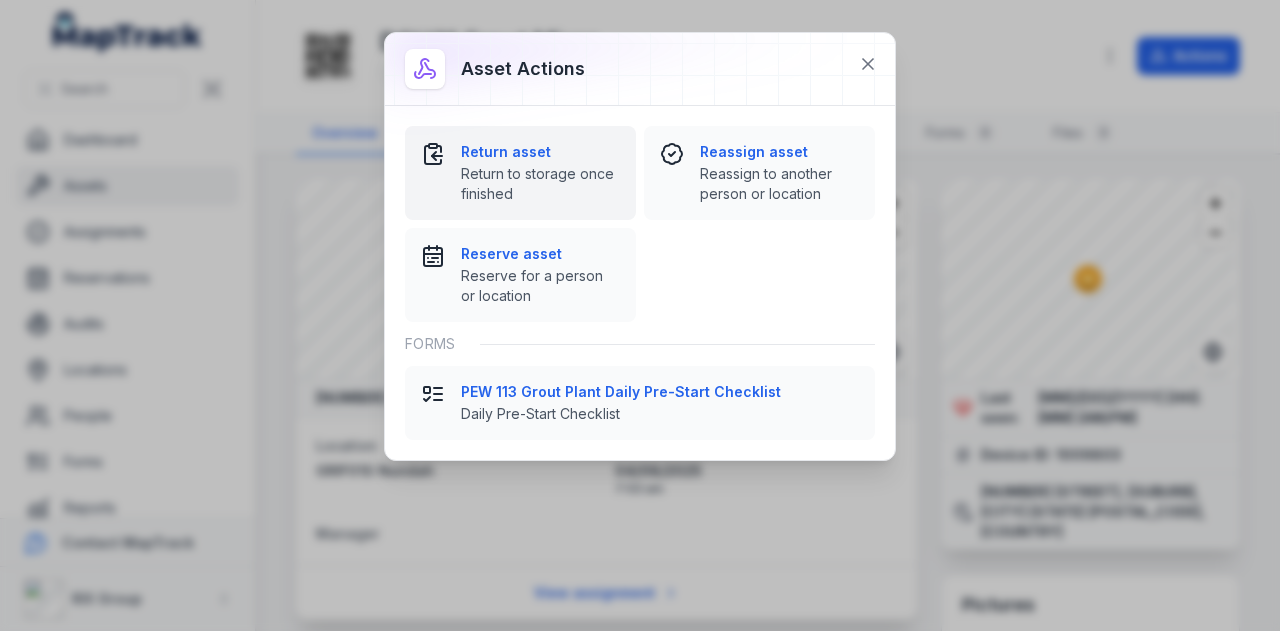 click on "Return asset" at bounding box center [540, 152] 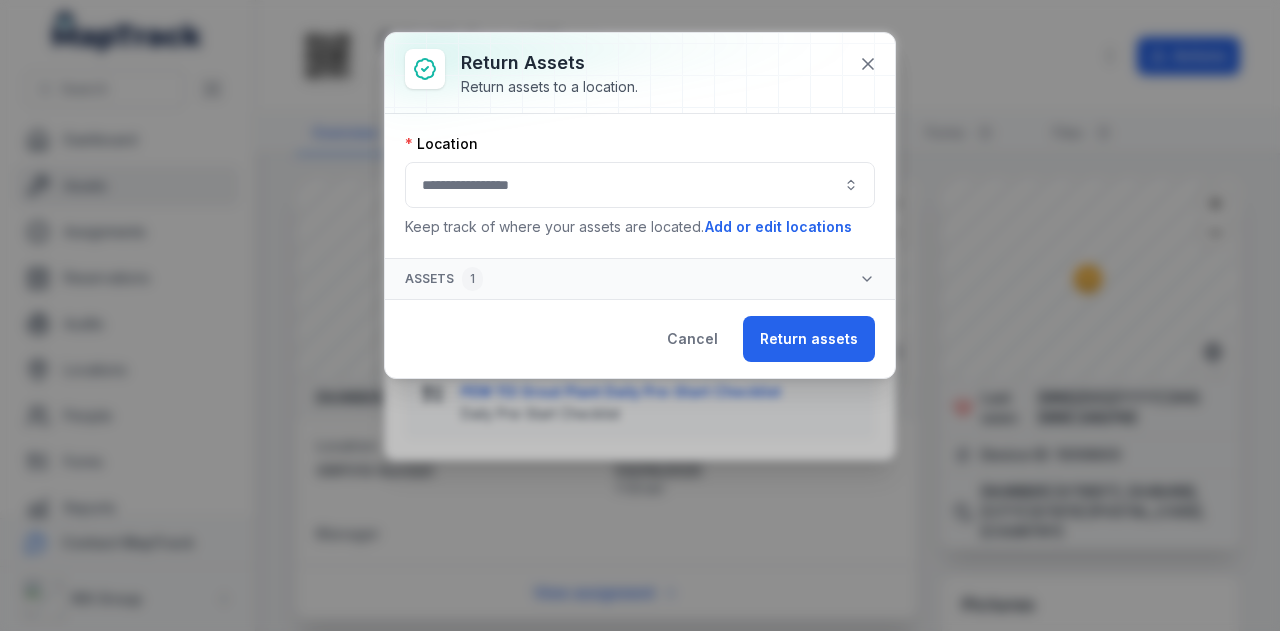 click at bounding box center [640, 185] 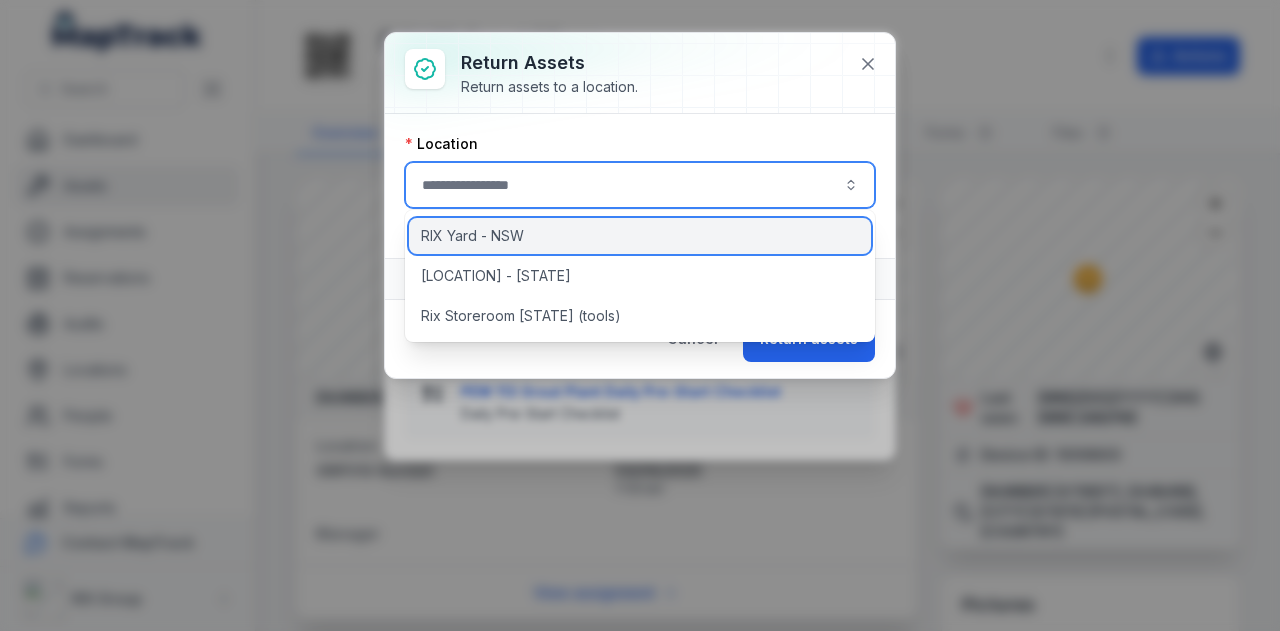 click on "RIX Yard - NSW" at bounding box center (640, 236) 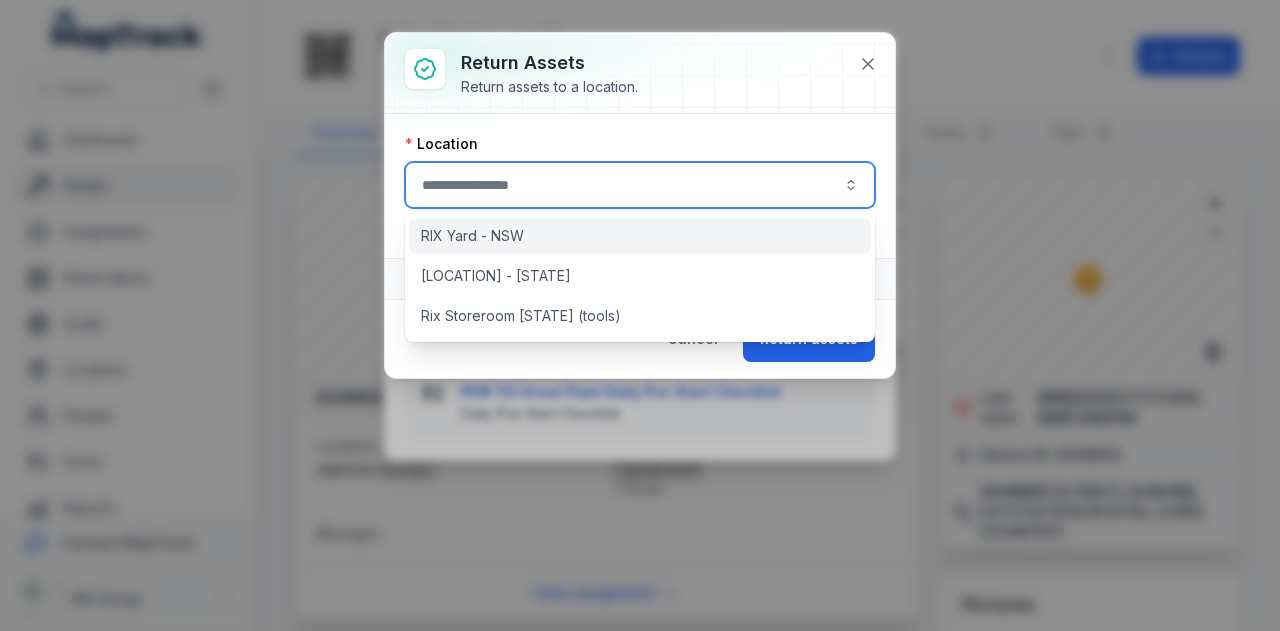 type on "**********" 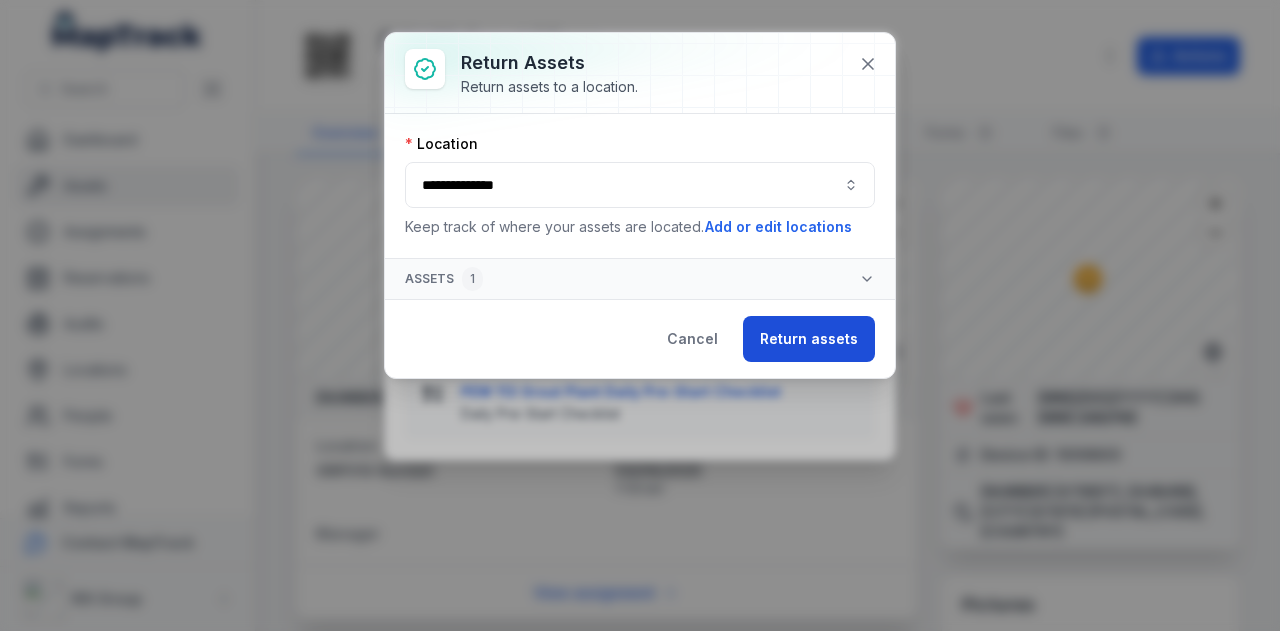 click on "Return assets" at bounding box center [809, 339] 